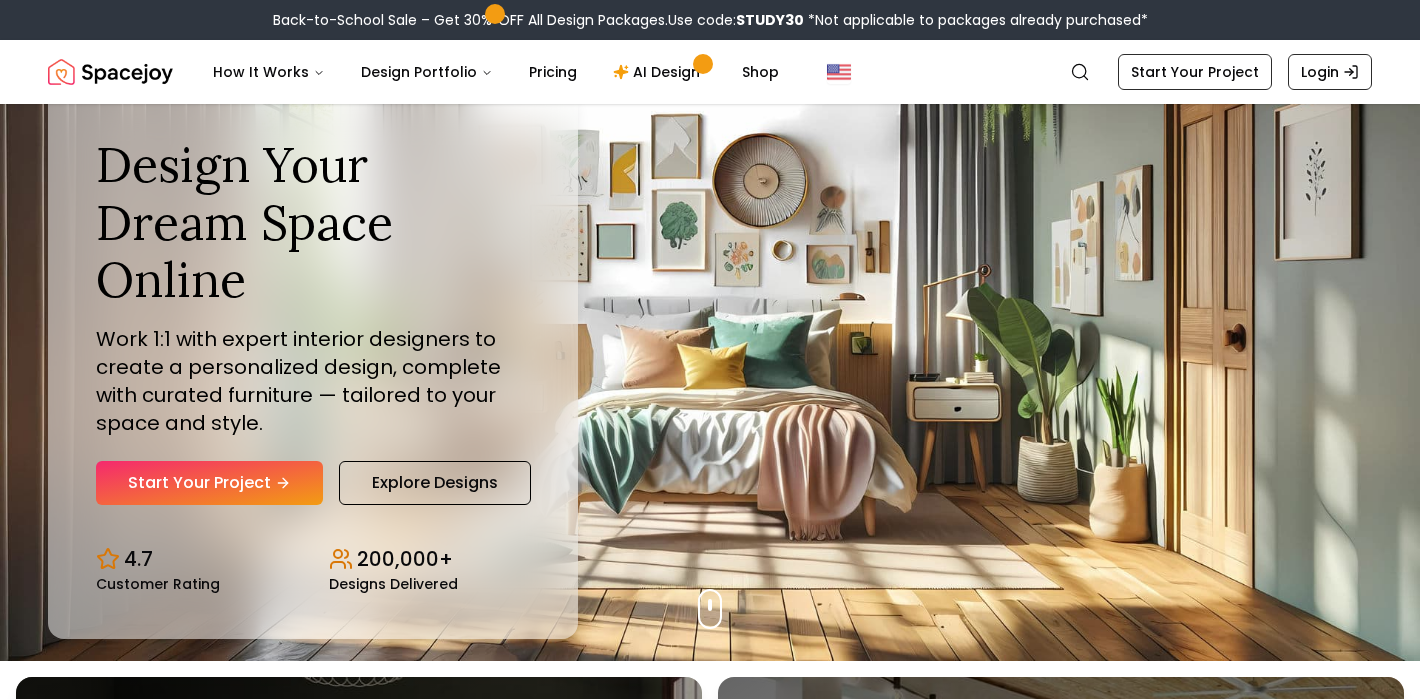 scroll, scrollTop: 58, scrollLeft: 0, axis: vertical 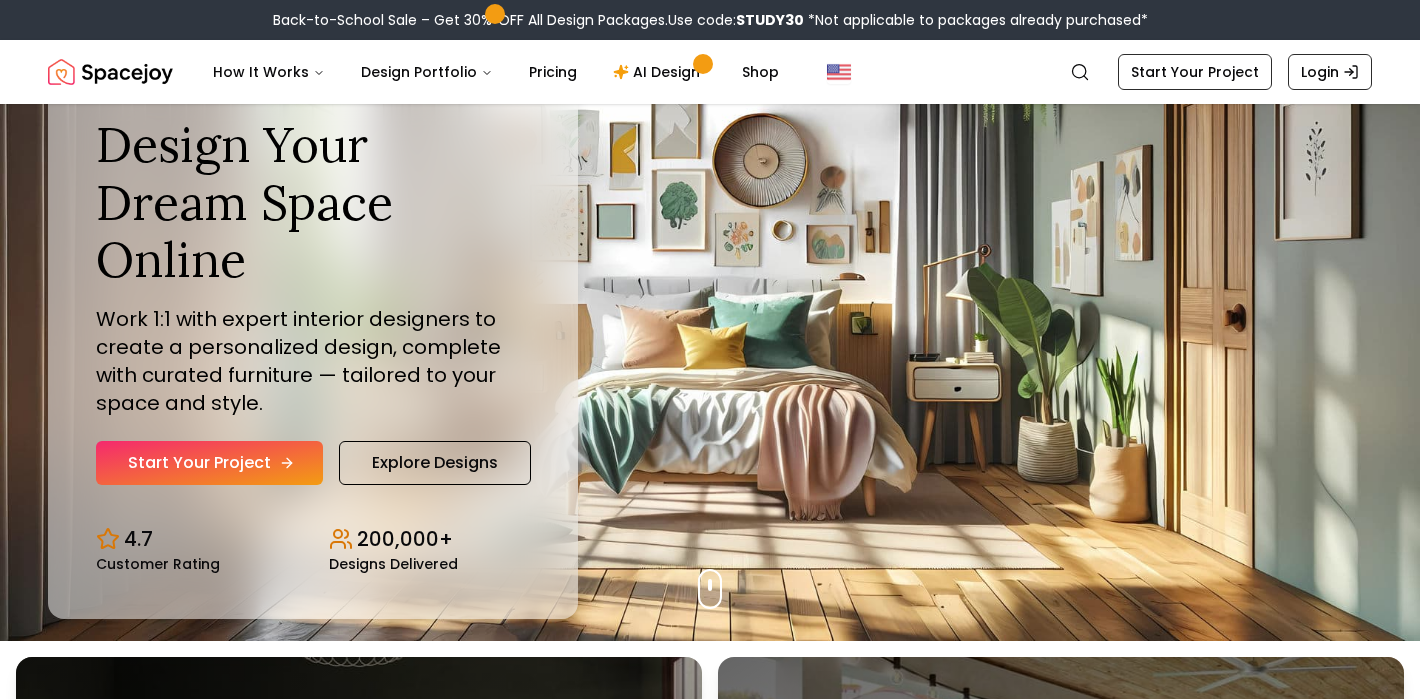 click on "Start Your Project" at bounding box center [209, 463] 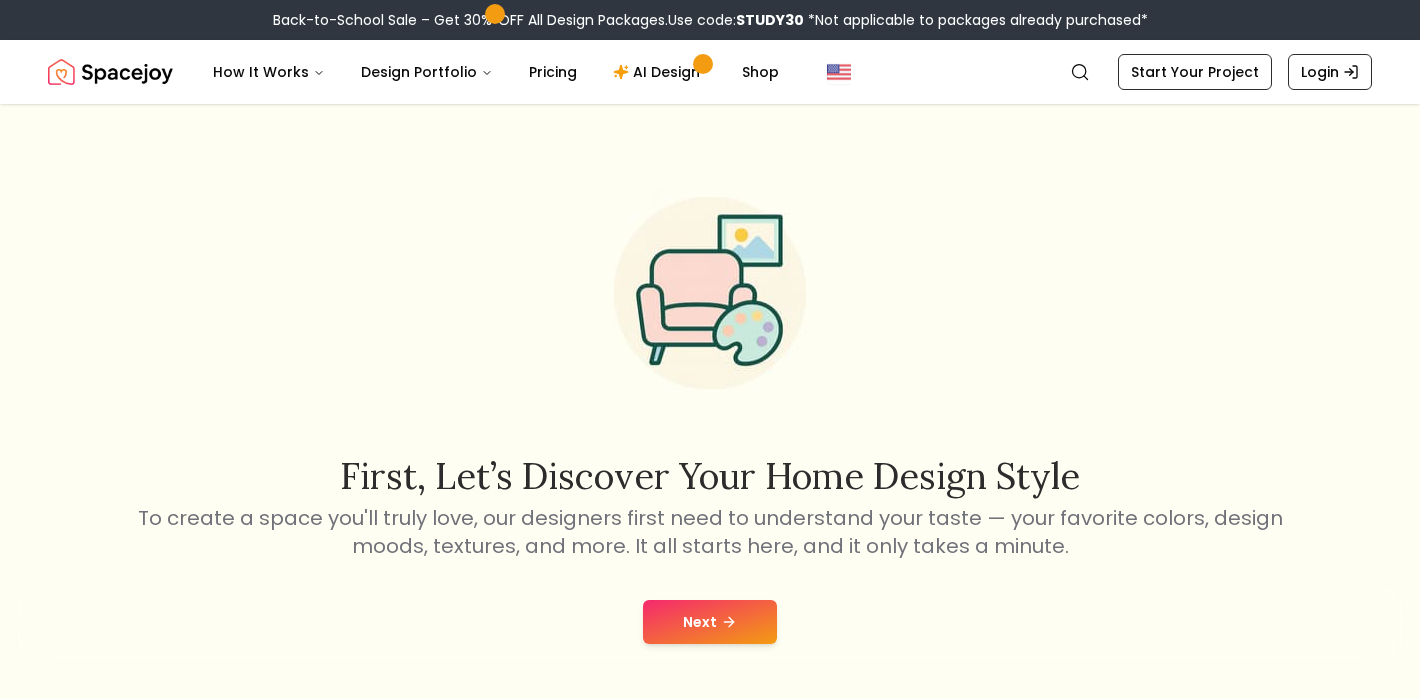 scroll, scrollTop: 81, scrollLeft: 0, axis: vertical 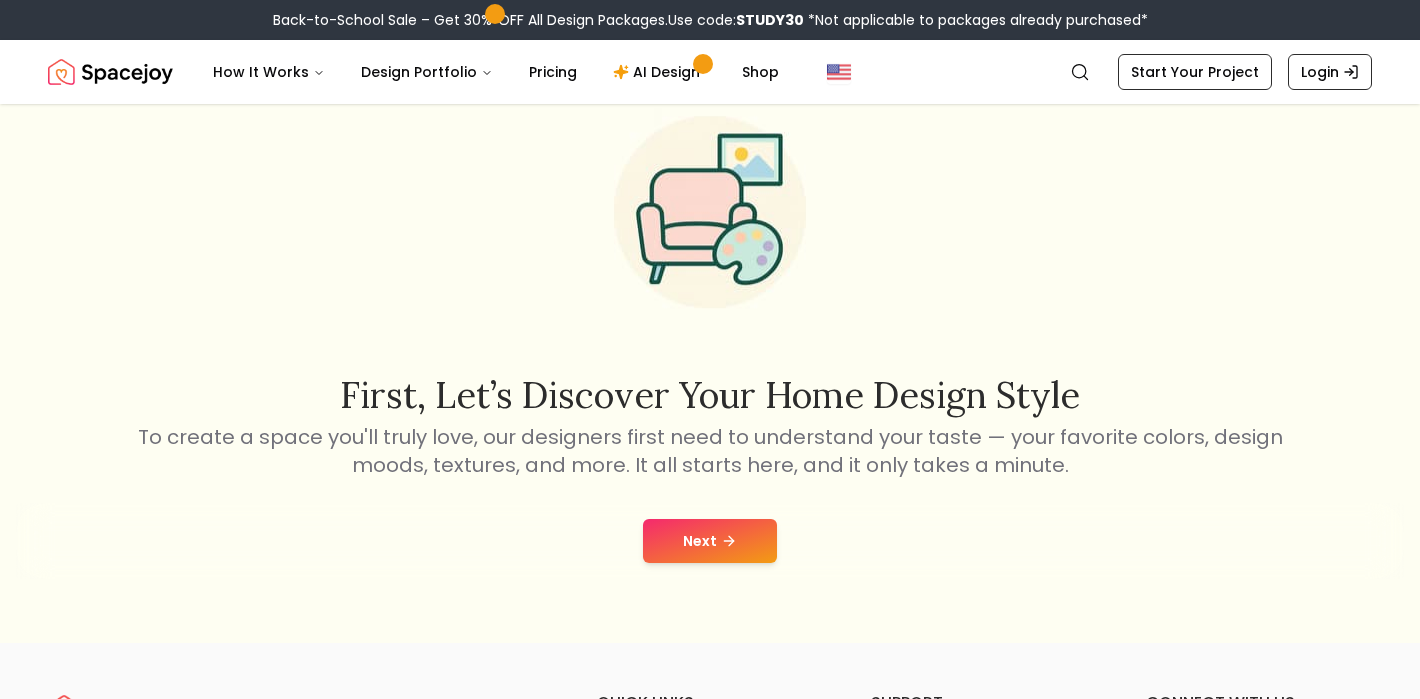 click 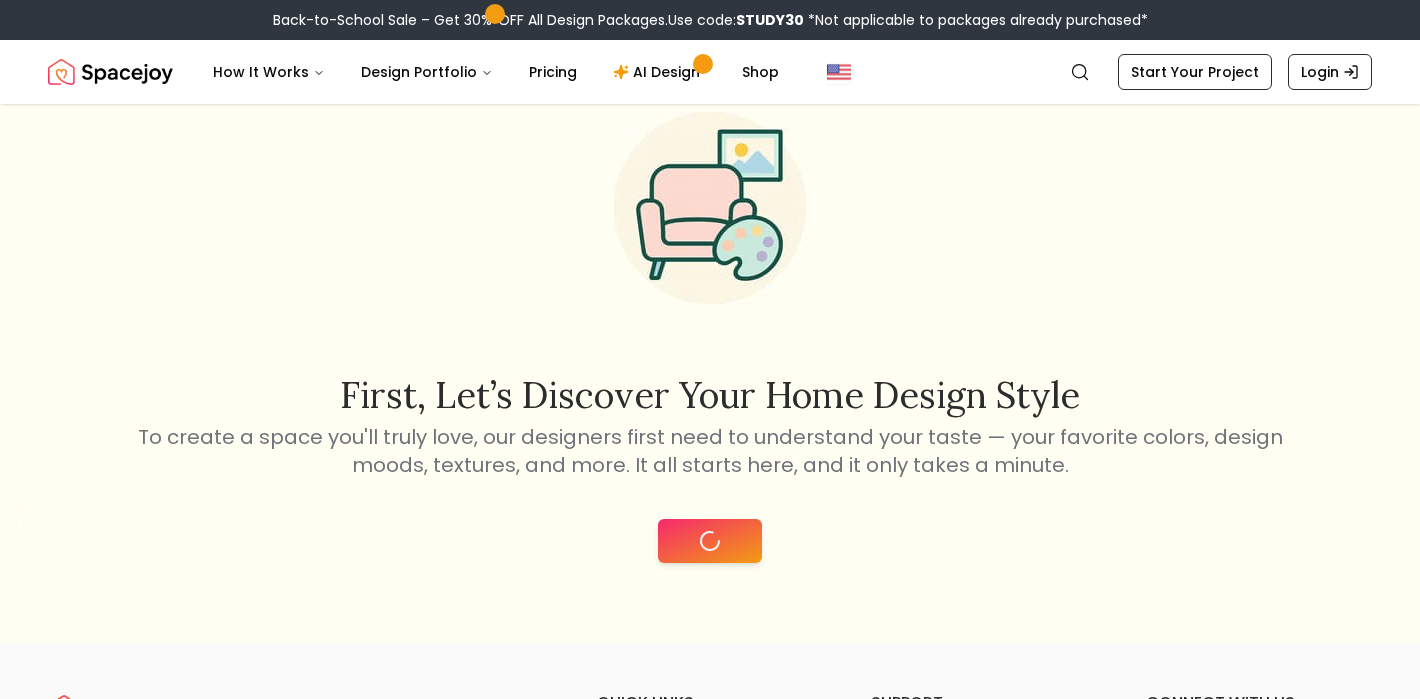 scroll, scrollTop: 113, scrollLeft: 0, axis: vertical 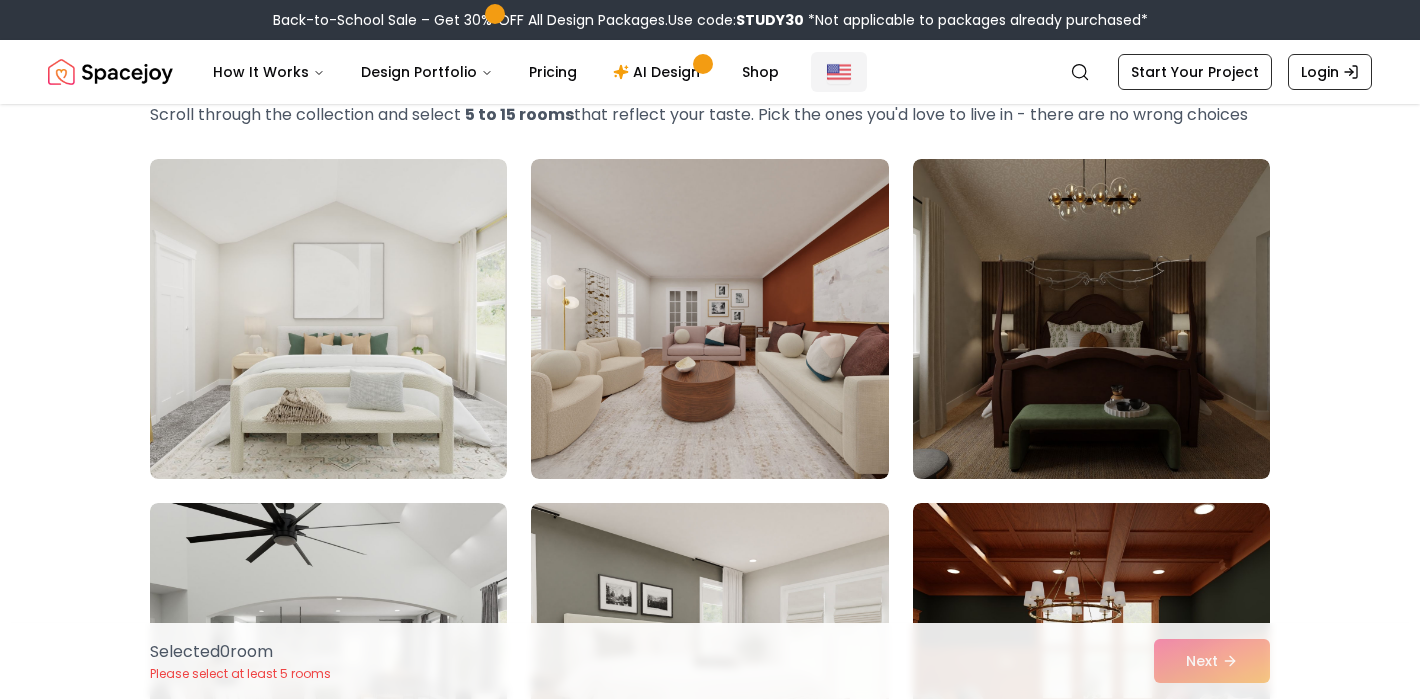 click at bounding box center [839, 72] 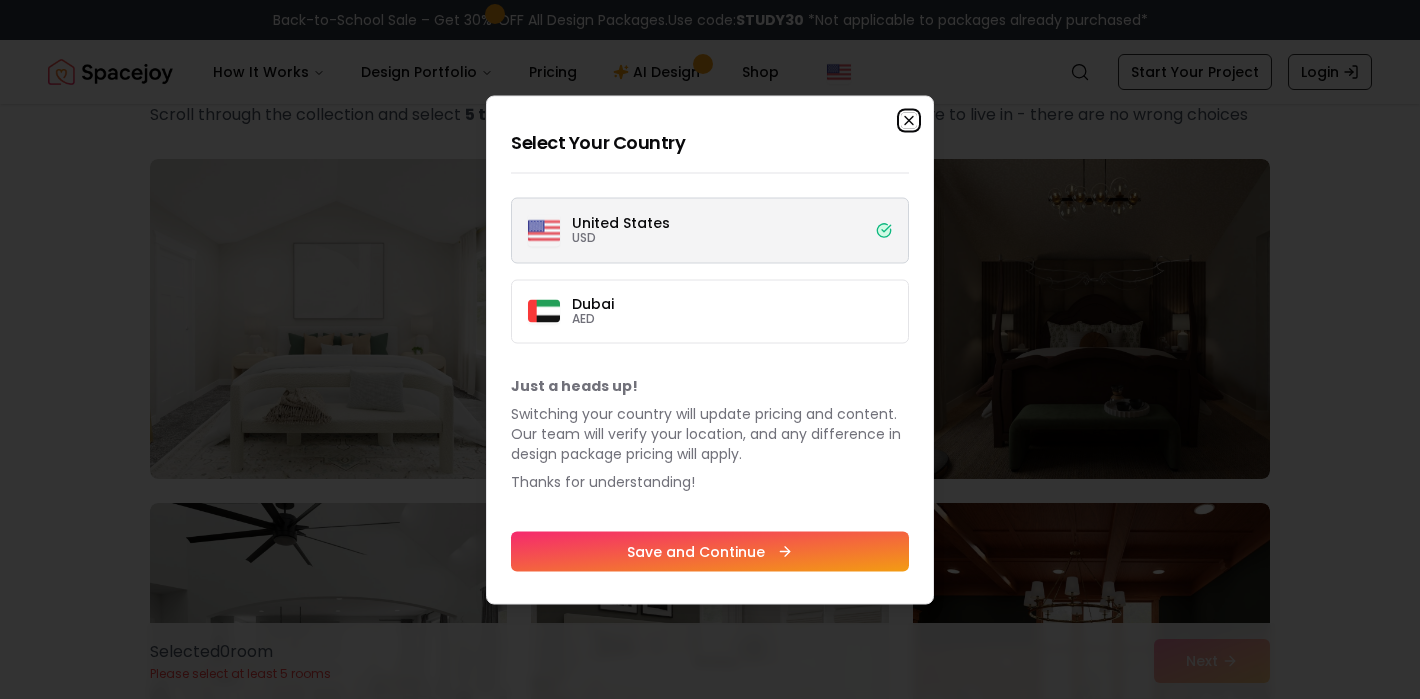 click 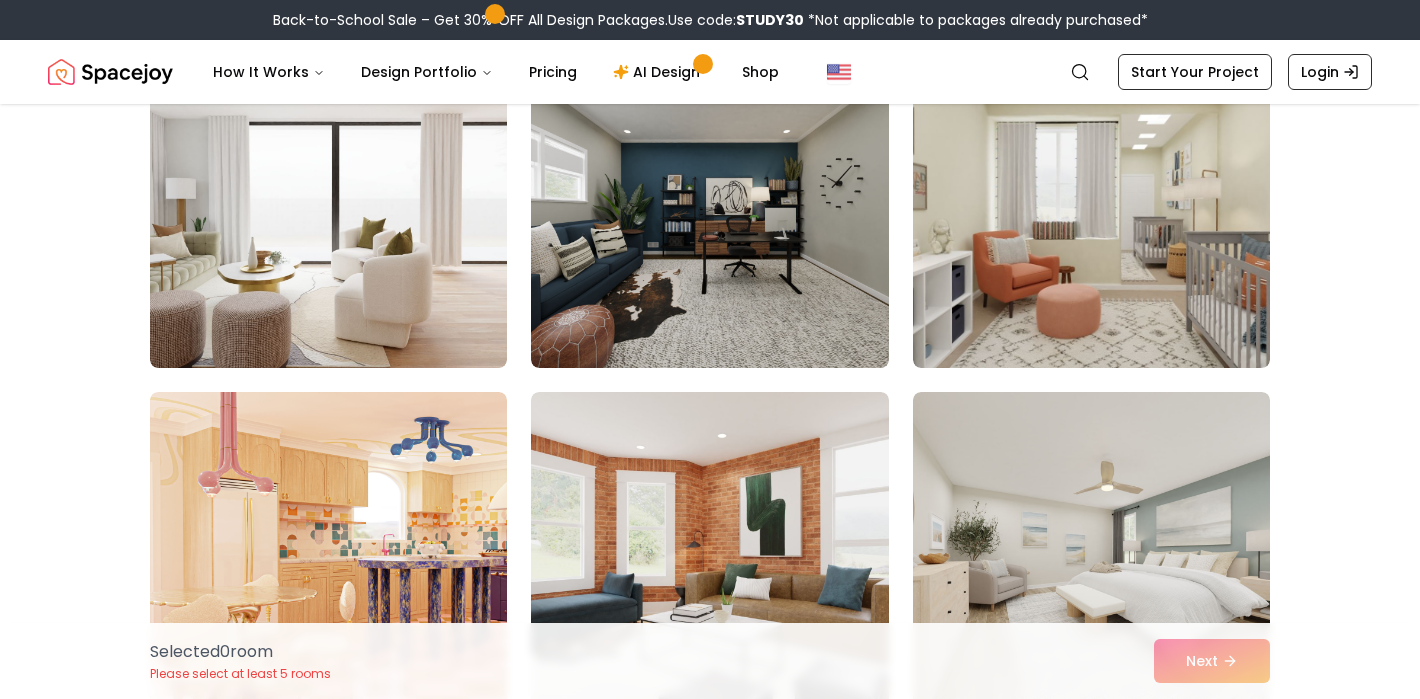 scroll, scrollTop: 1260, scrollLeft: 0, axis: vertical 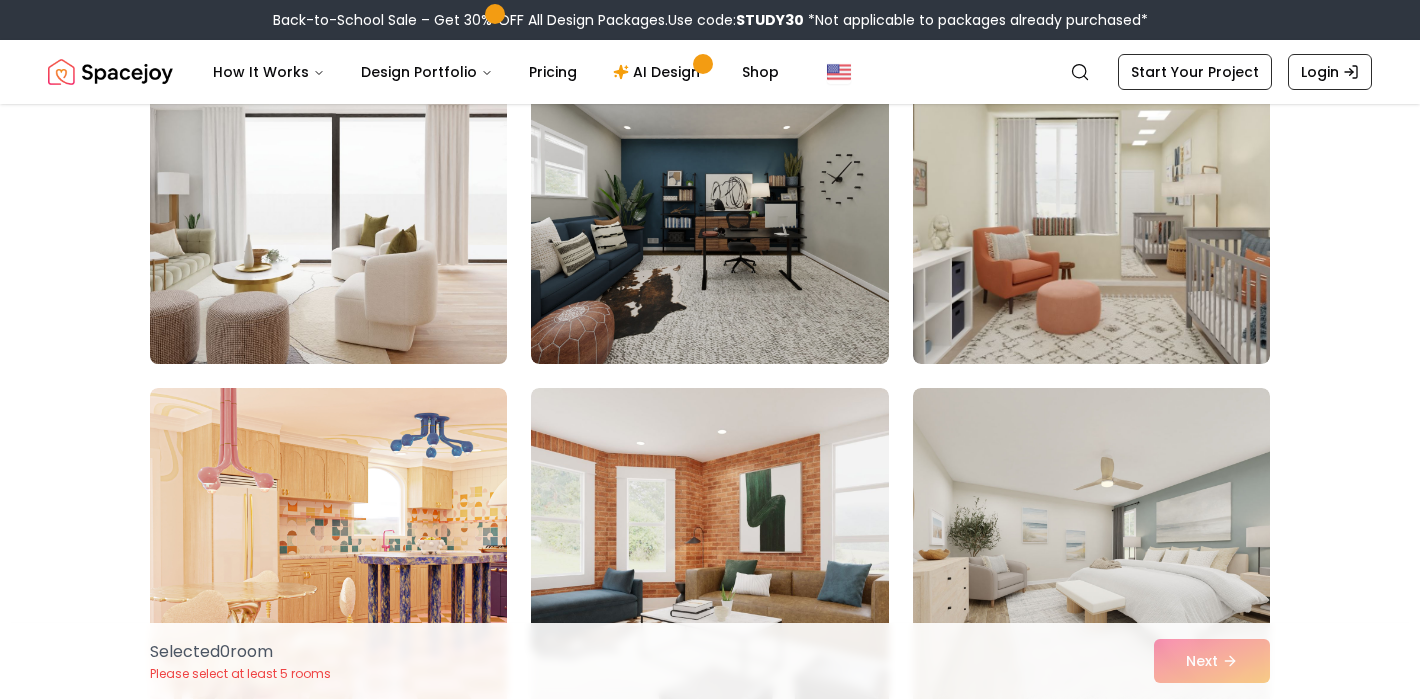 click at bounding box center (328, 204) 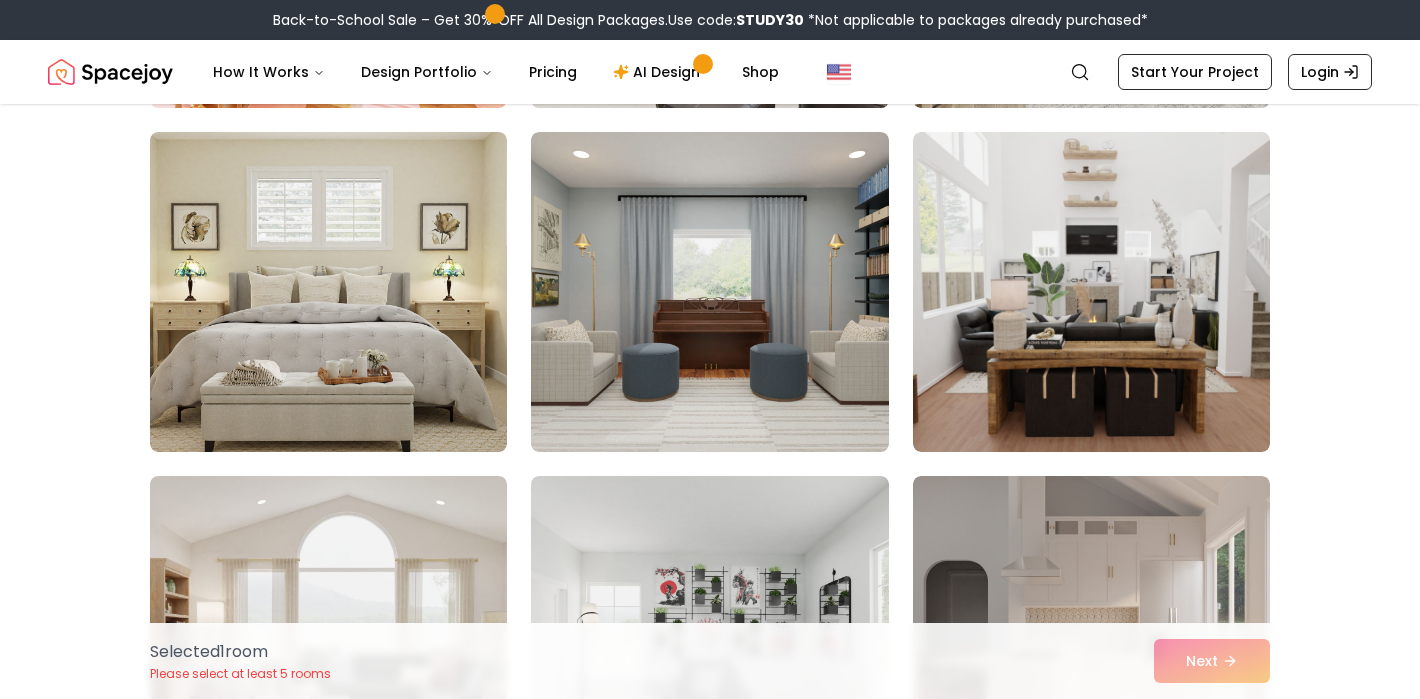 scroll, scrollTop: 1861, scrollLeft: 0, axis: vertical 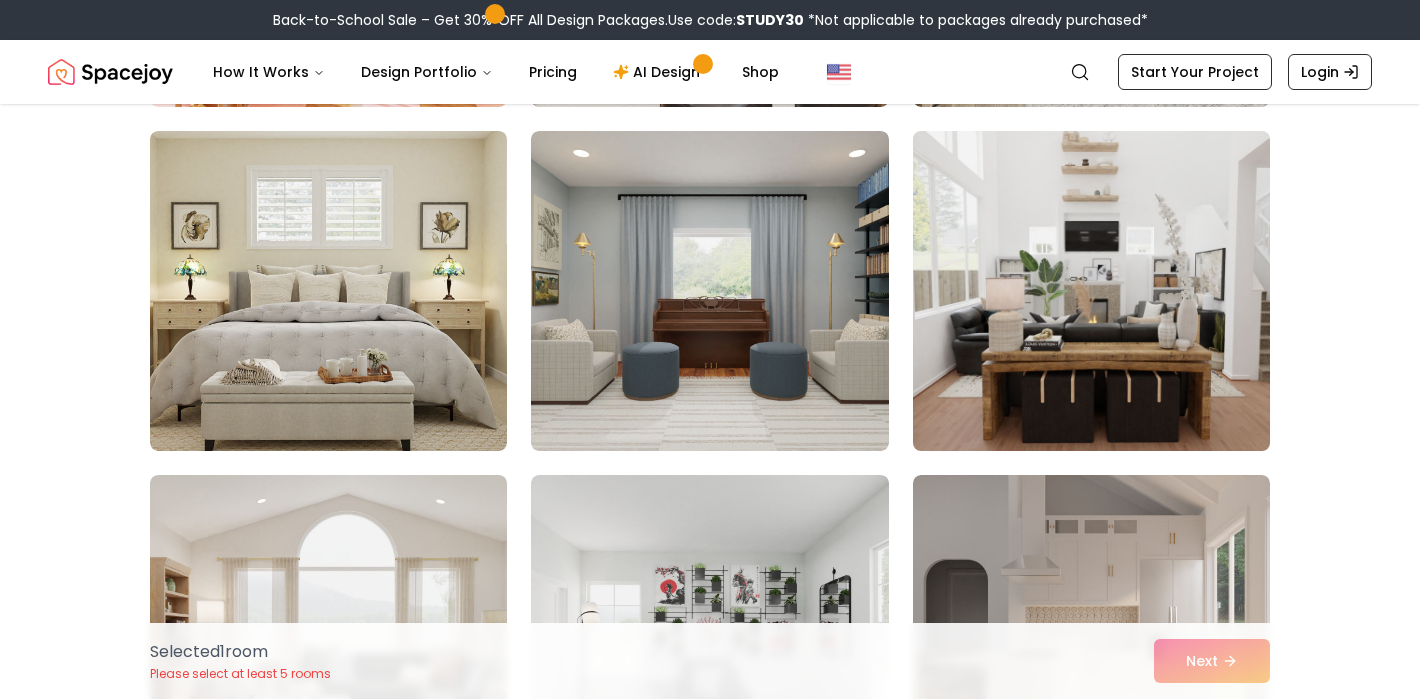 click at bounding box center [1091, 291] 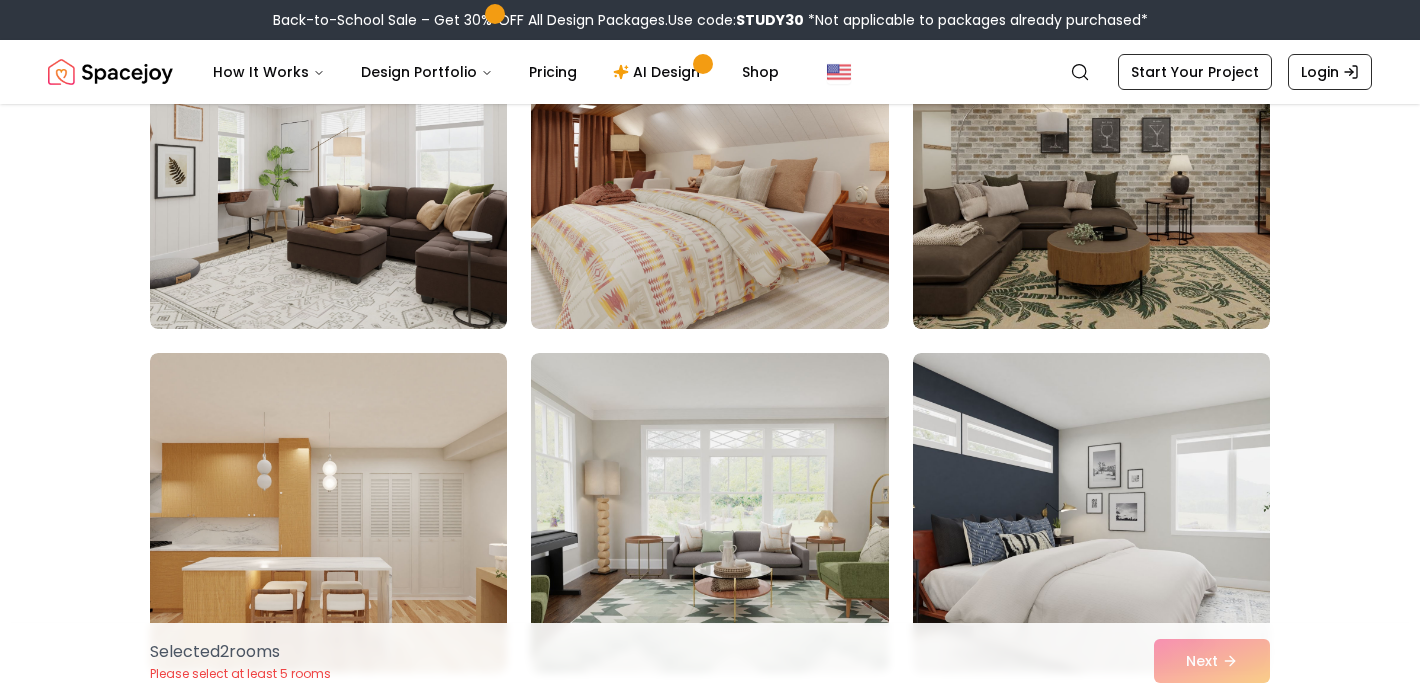 scroll, scrollTop: 3017, scrollLeft: 0, axis: vertical 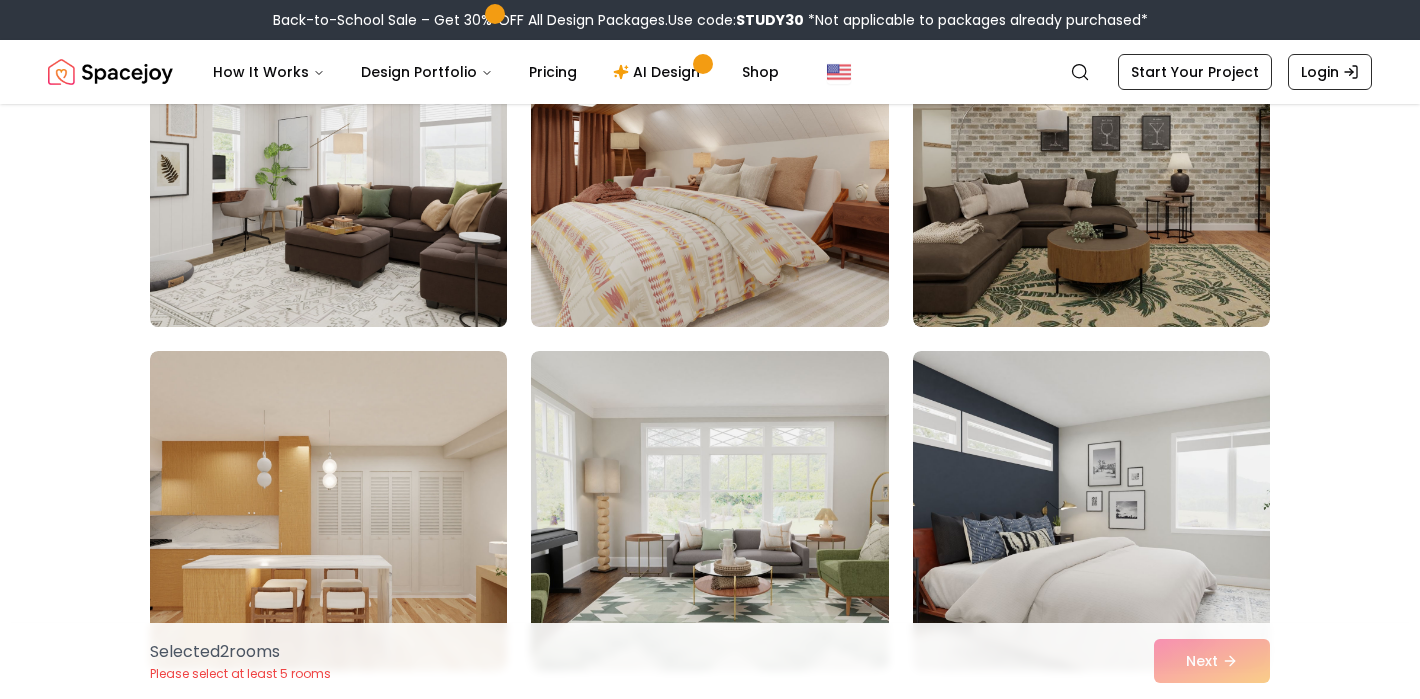 click at bounding box center (328, 167) 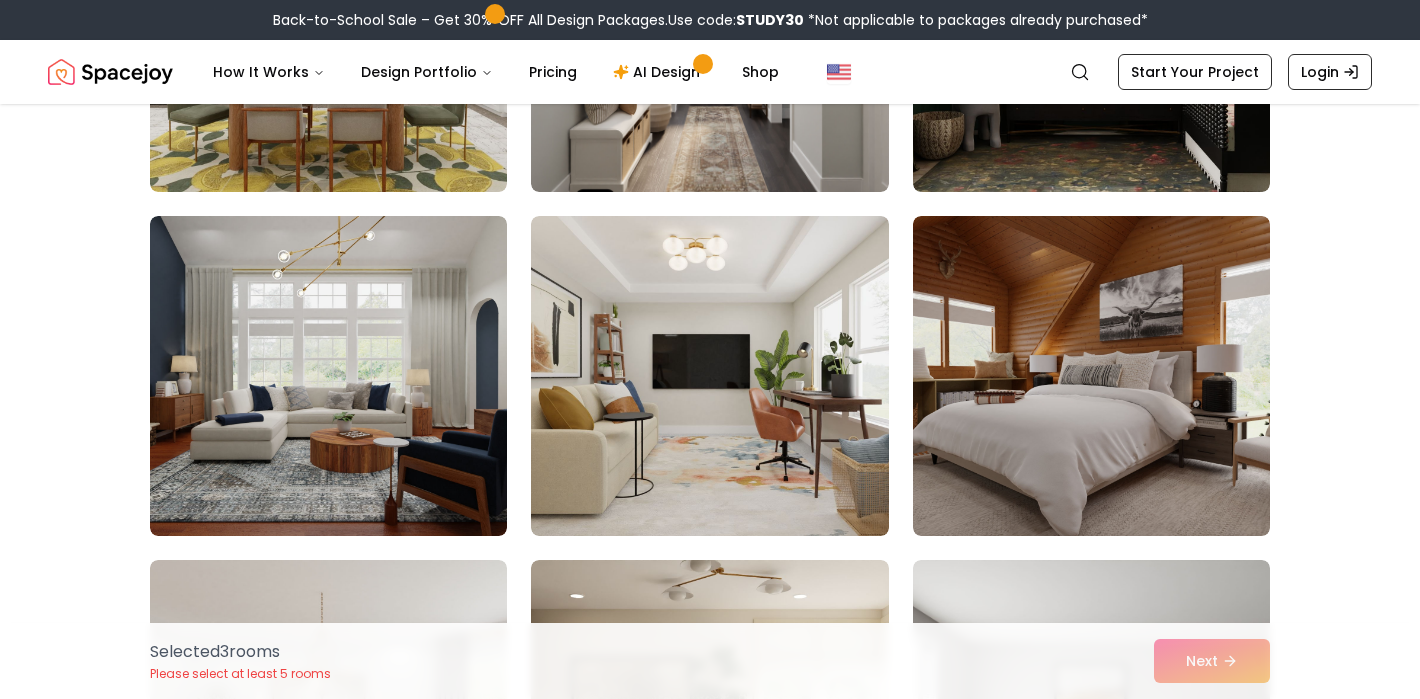 scroll, scrollTop: 3847, scrollLeft: 0, axis: vertical 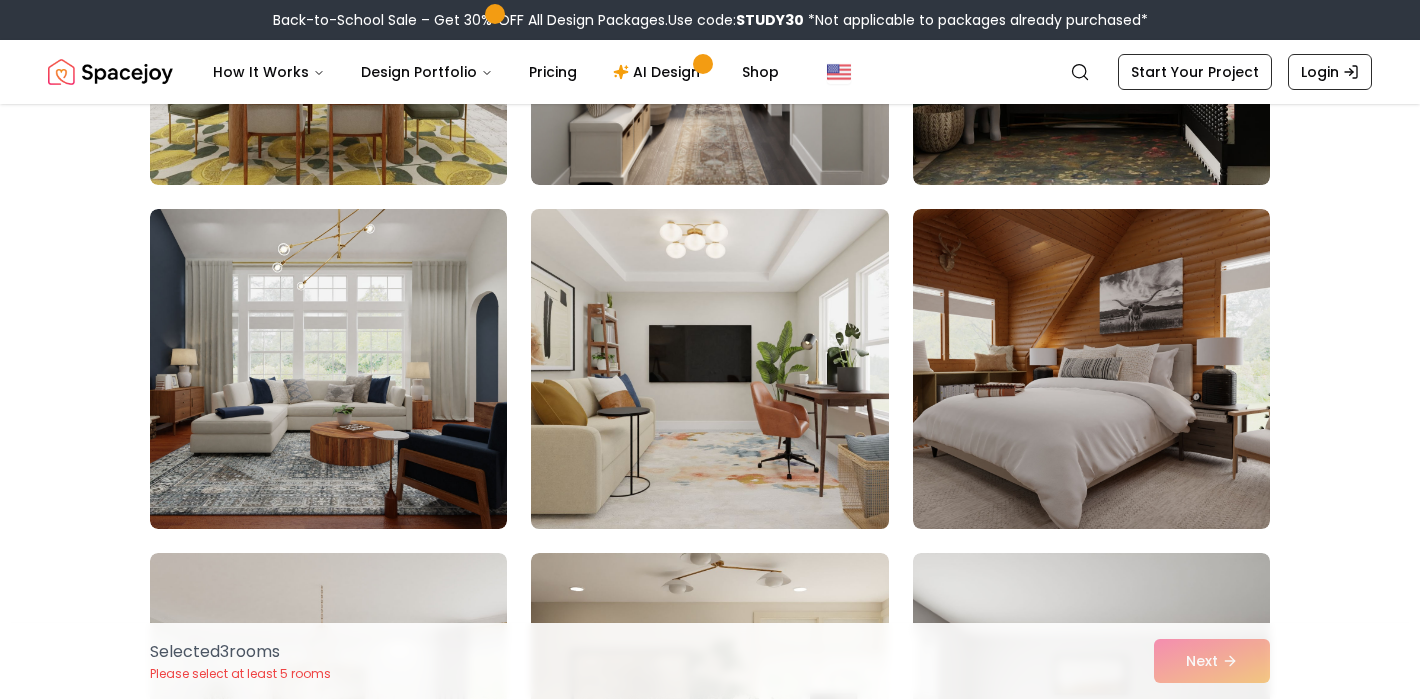 click at bounding box center (709, 369) 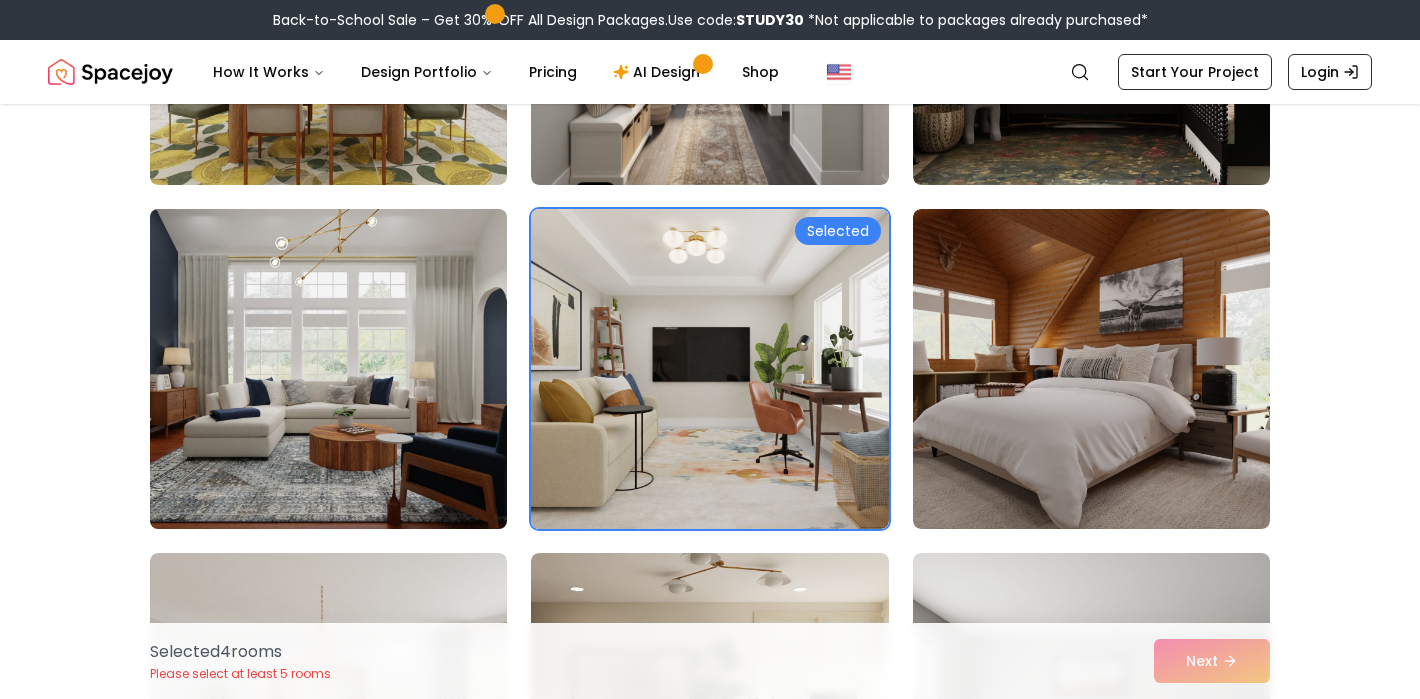 click at bounding box center [328, 369] 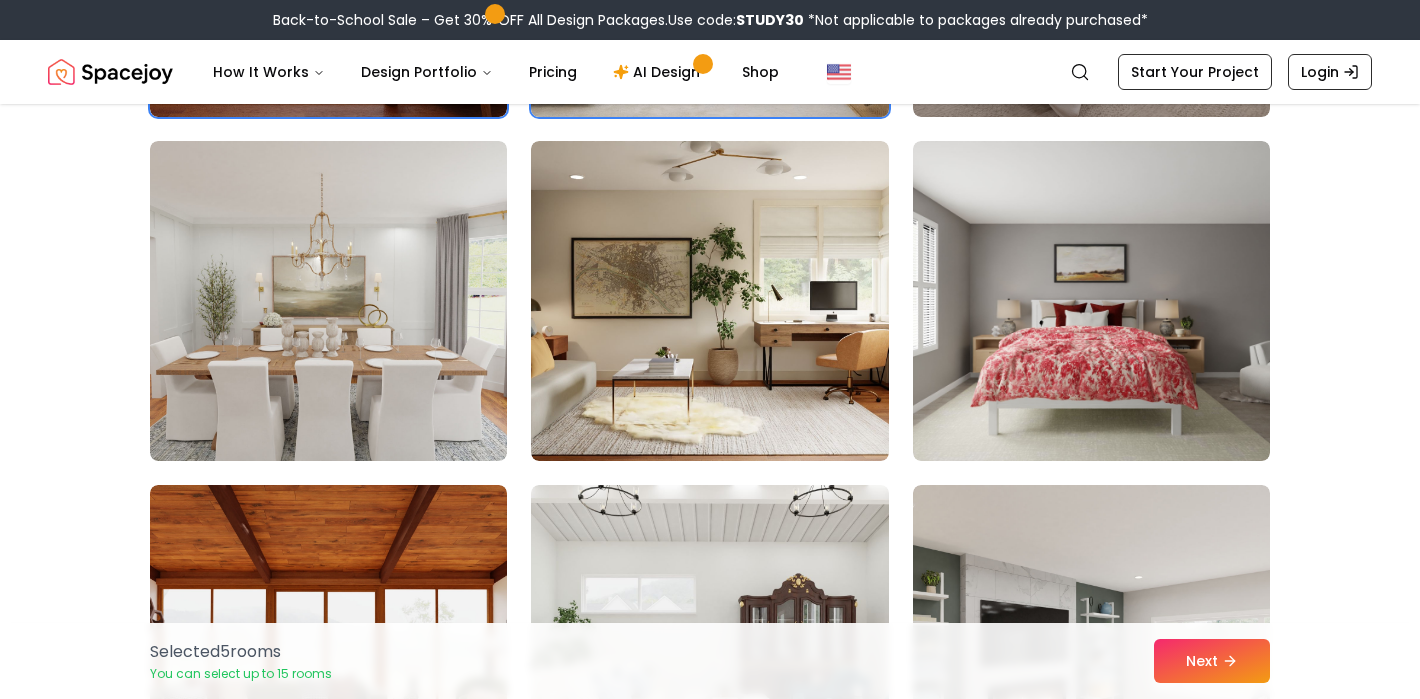 scroll, scrollTop: 4264, scrollLeft: 0, axis: vertical 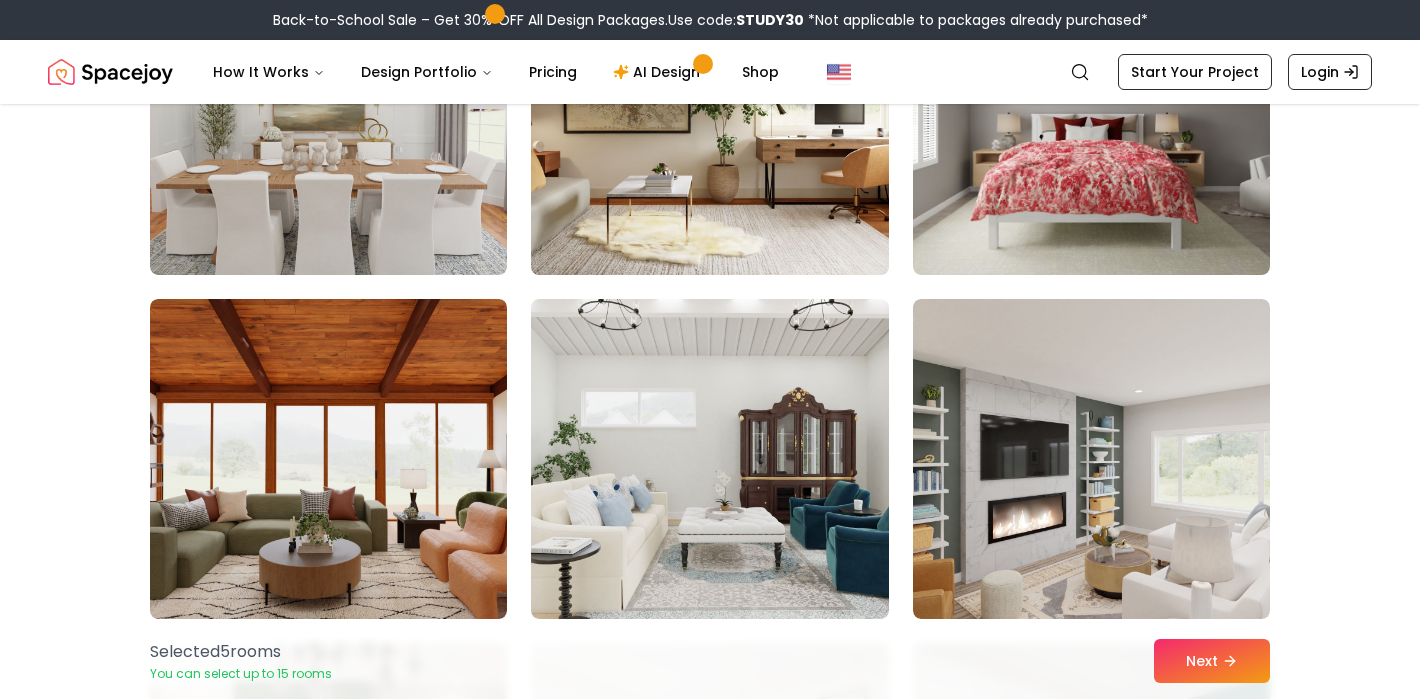 click at bounding box center [709, 115] 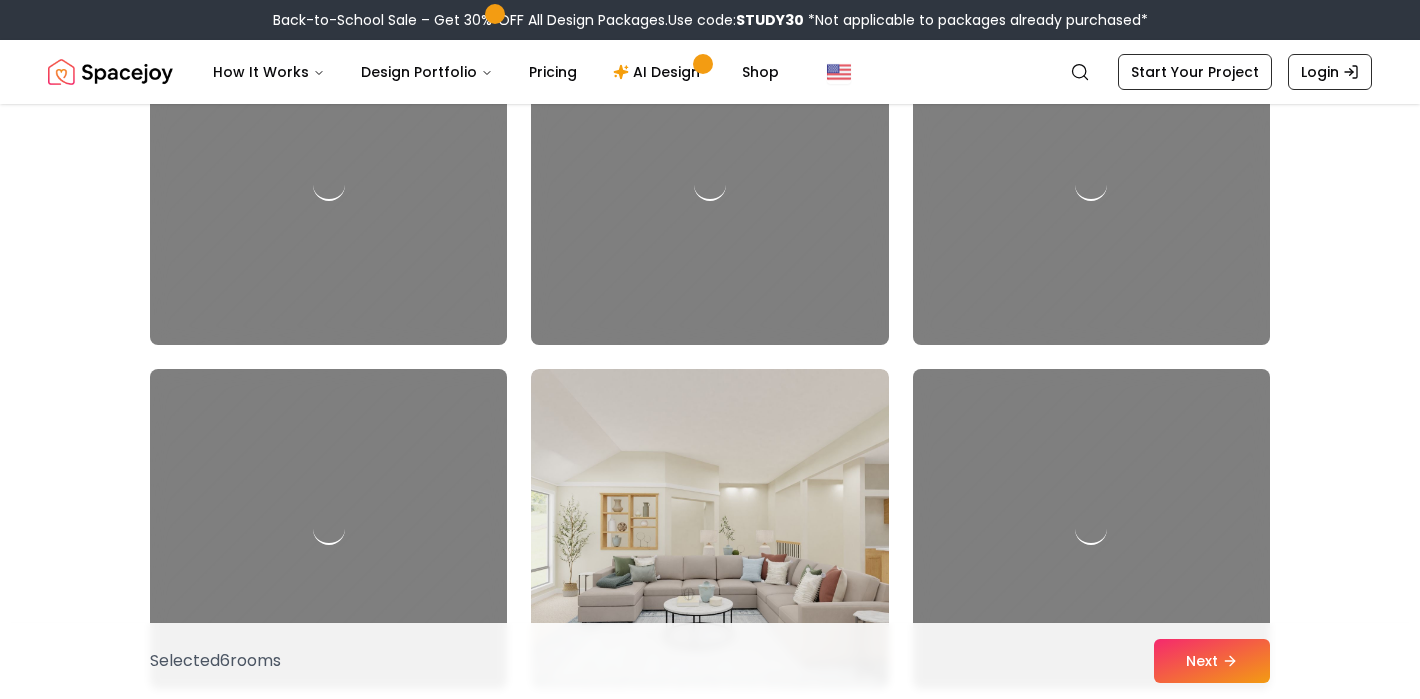 scroll, scrollTop: 6106, scrollLeft: 0, axis: vertical 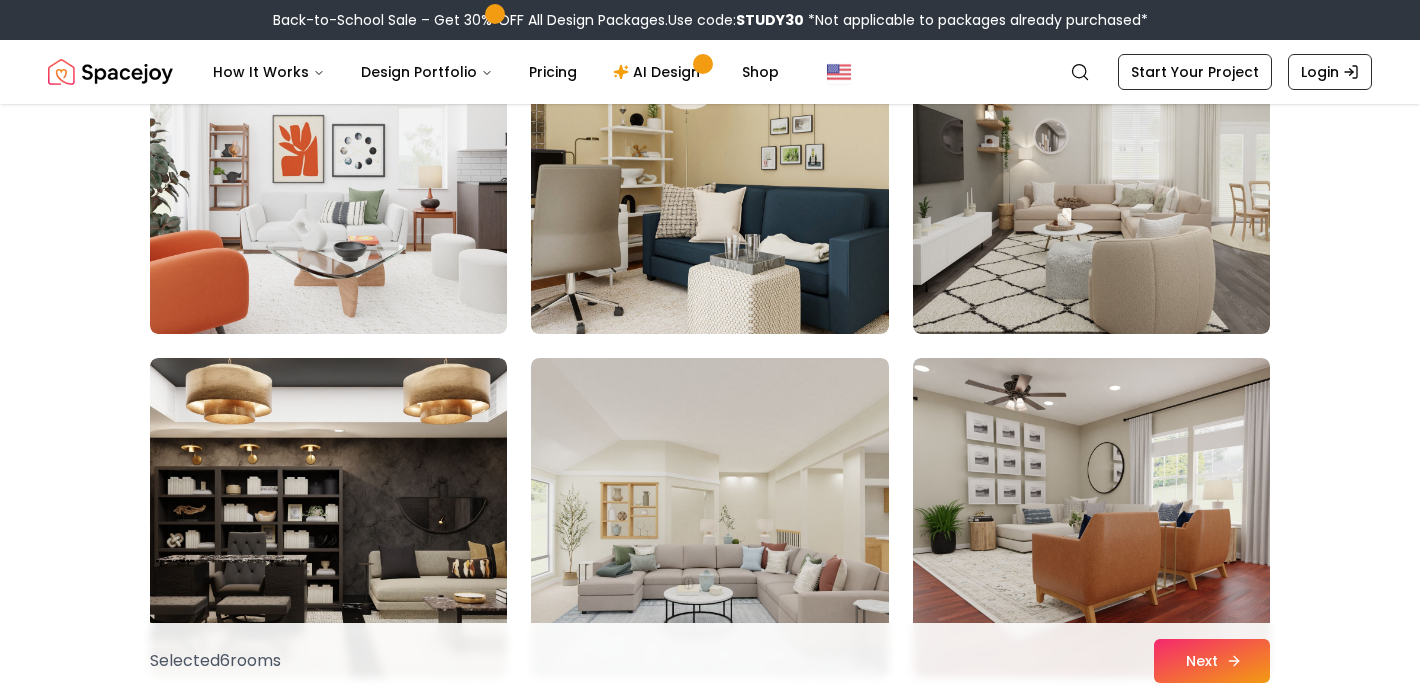 click on "Next" at bounding box center (1212, 661) 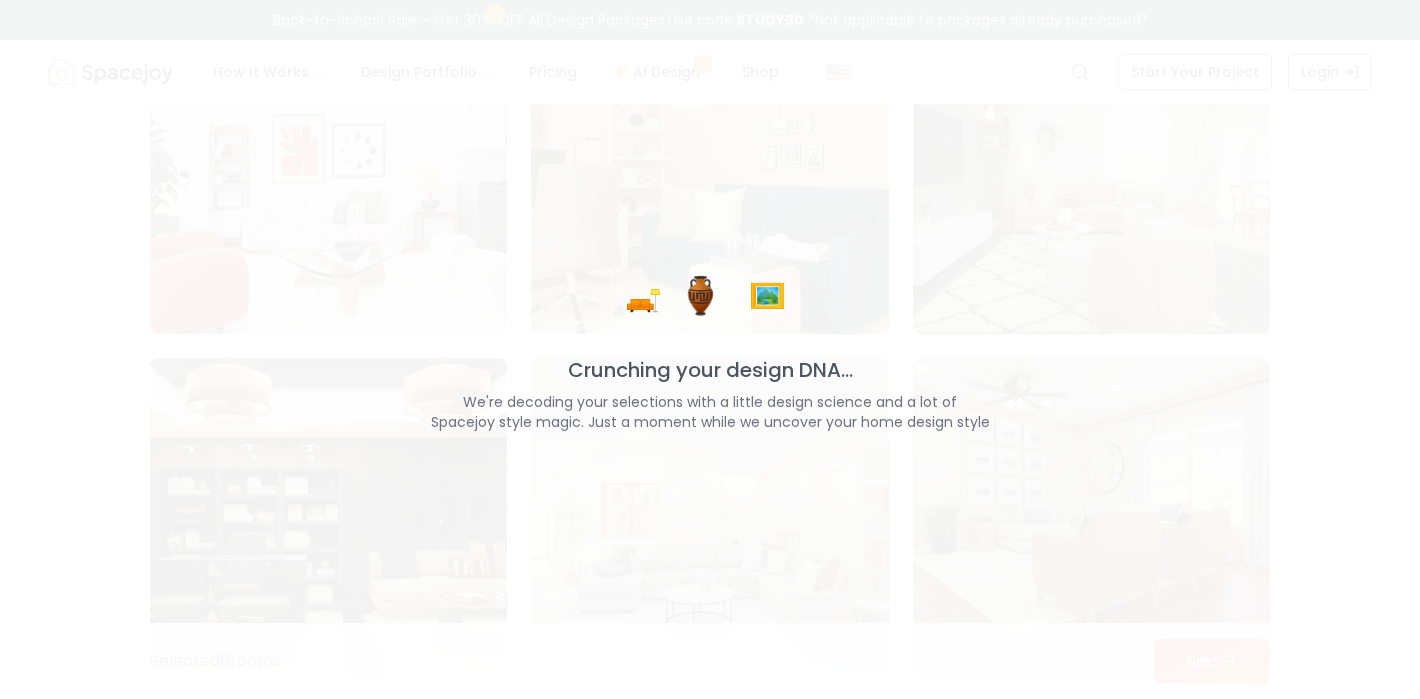scroll, scrollTop: 6106, scrollLeft: 0, axis: vertical 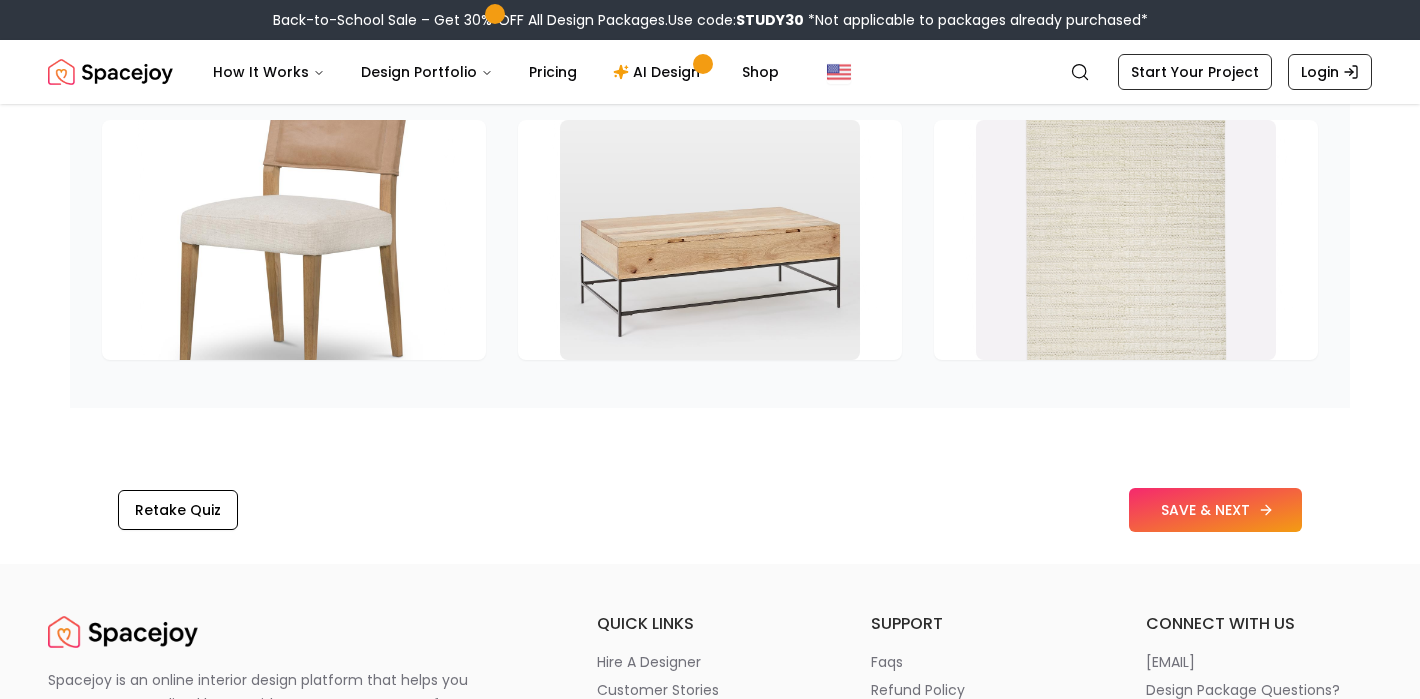 click on "SAVE & NEXT" at bounding box center [1215, 510] 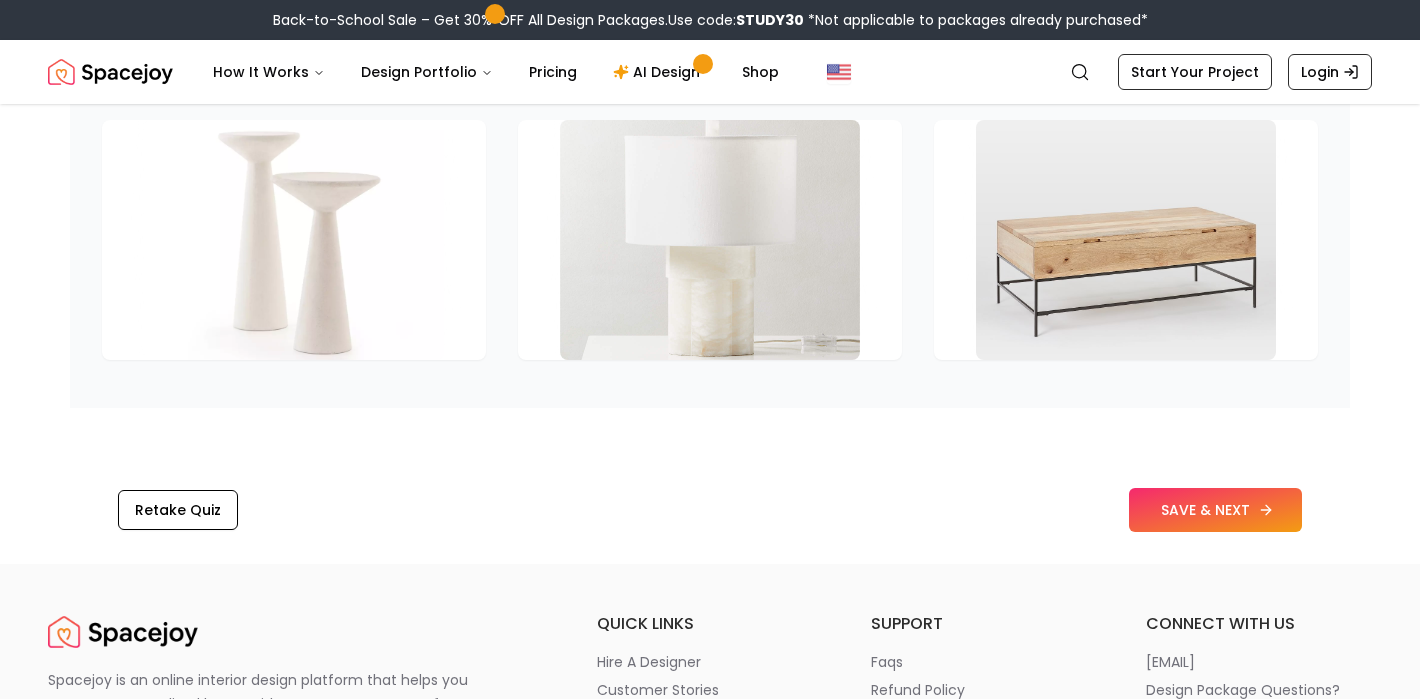 scroll, scrollTop: 2808, scrollLeft: 0, axis: vertical 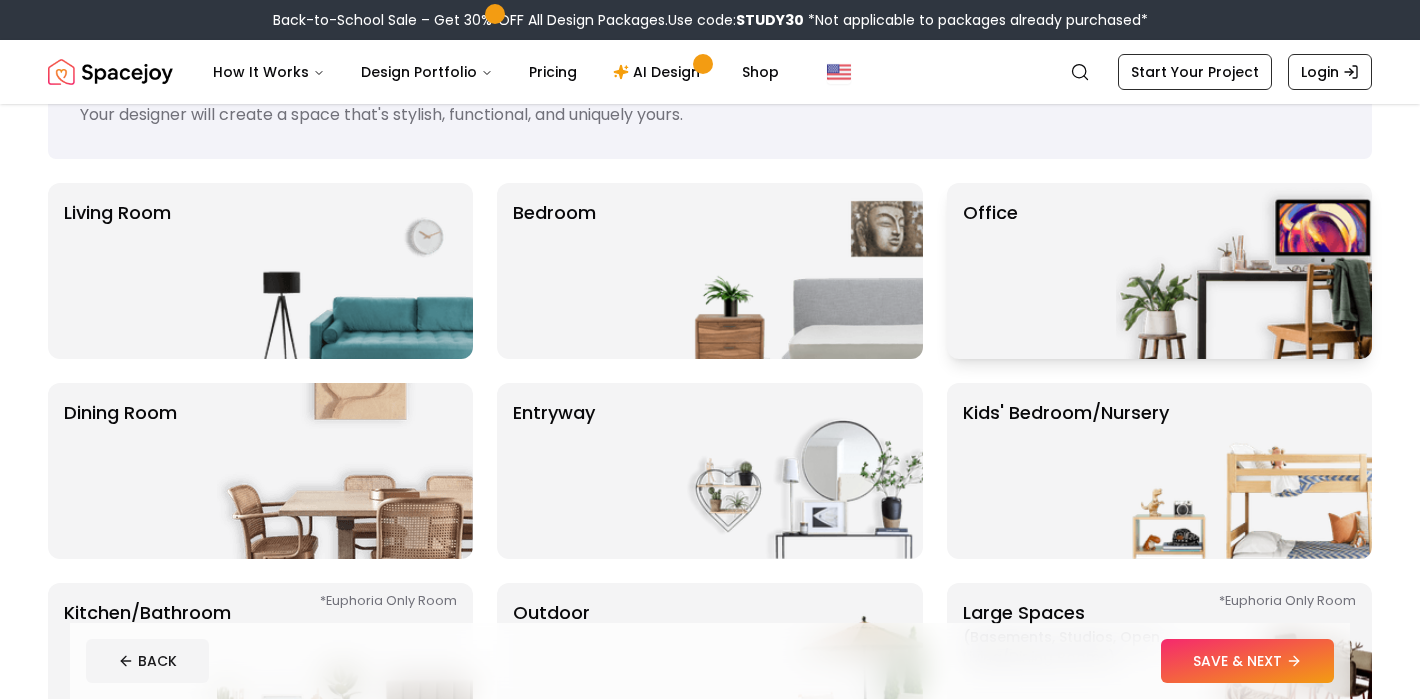 click on "Office" at bounding box center [1159, 271] 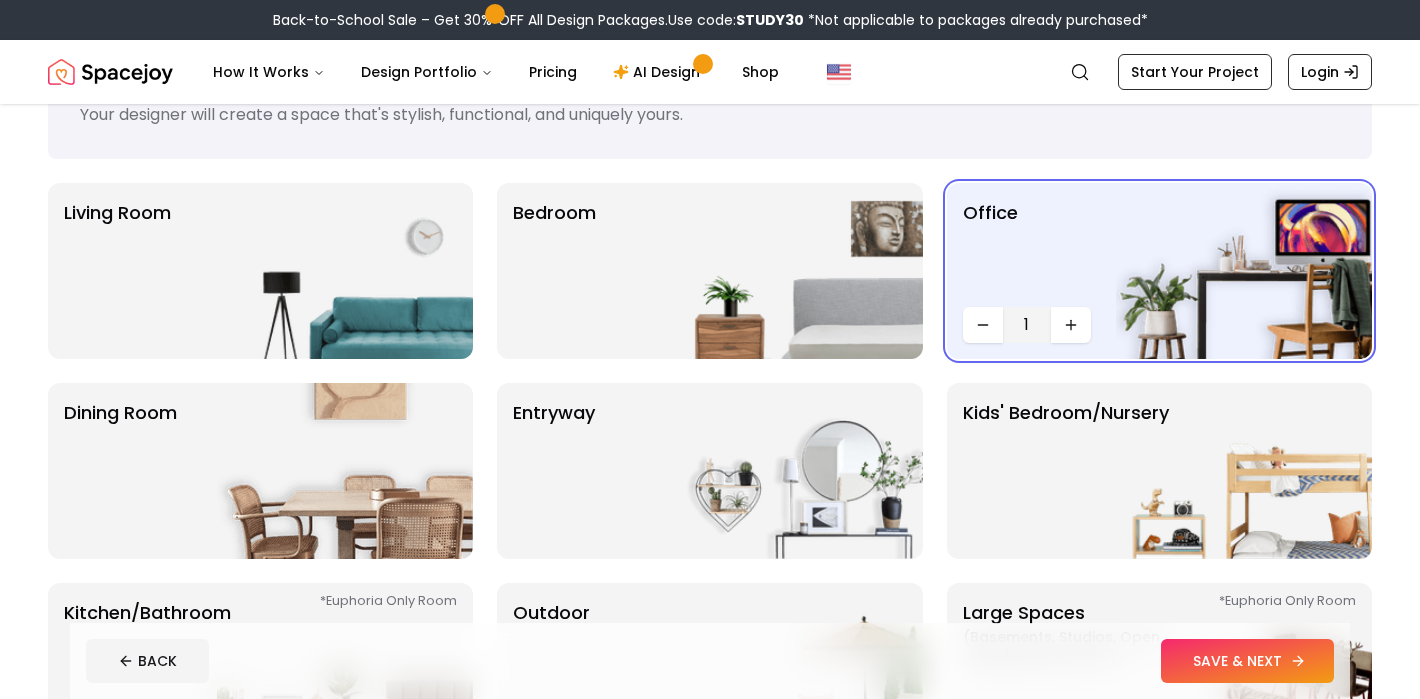 click on "SAVE & NEXT" at bounding box center [1247, 661] 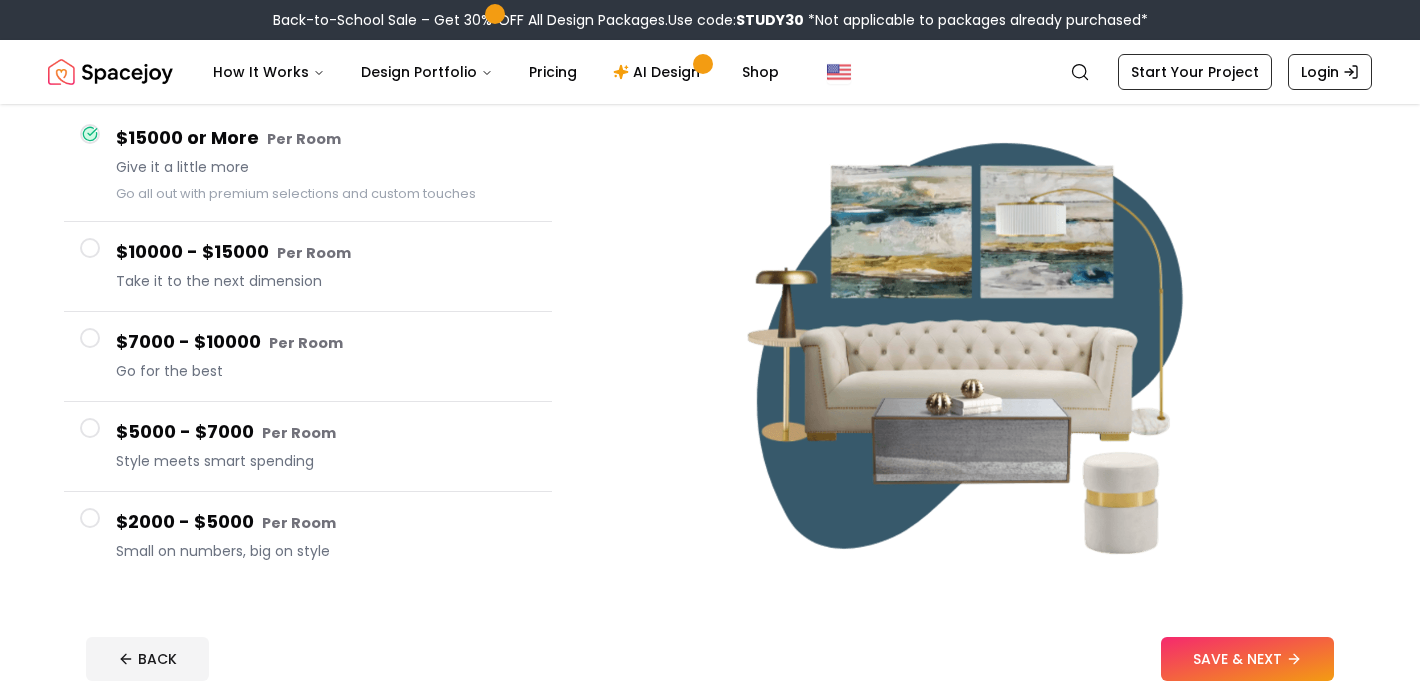 scroll, scrollTop: 185, scrollLeft: 0, axis: vertical 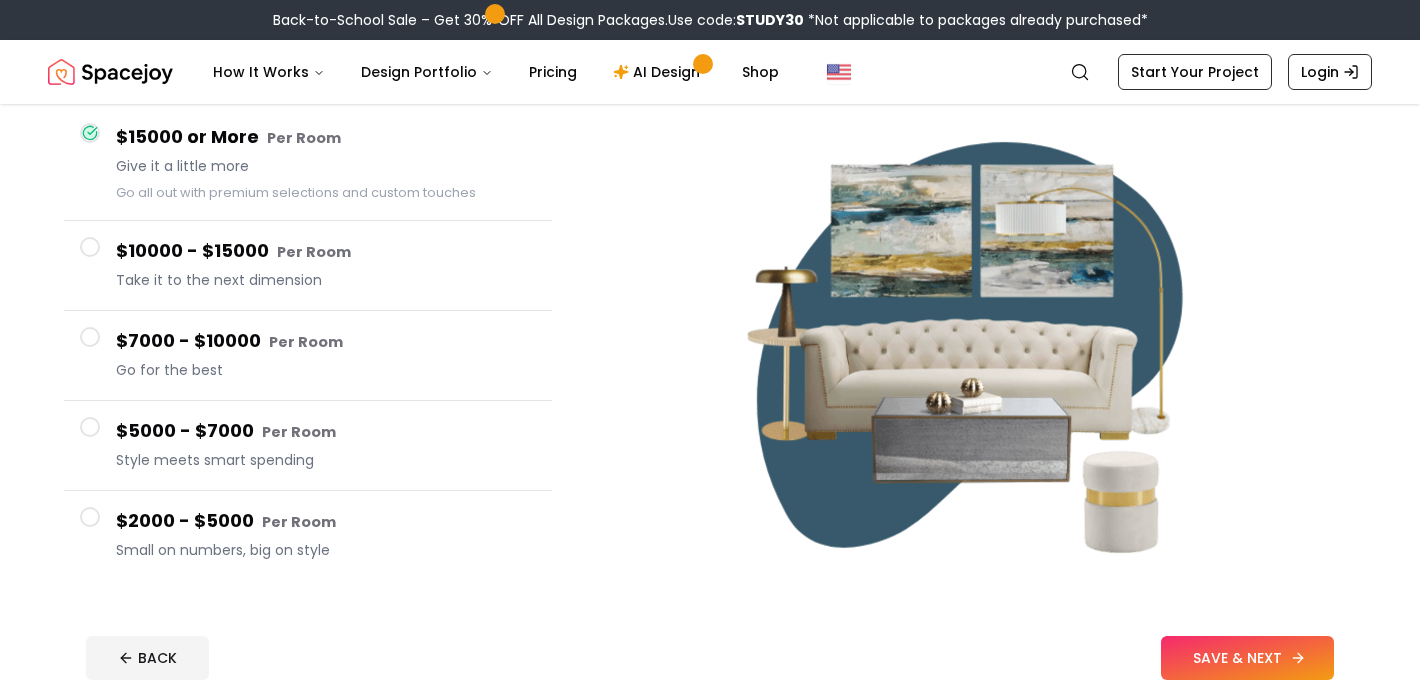 click on "SAVE & NEXT" at bounding box center (1247, 658) 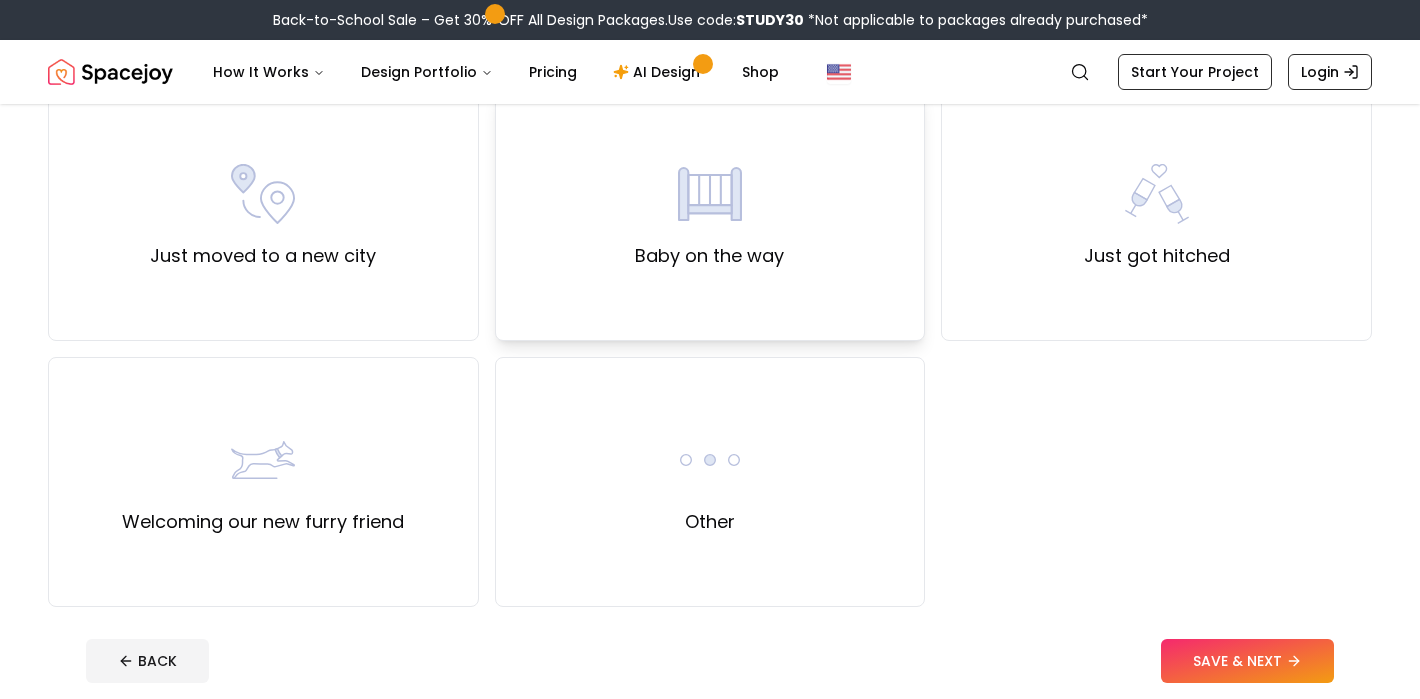 scroll, scrollTop: 721, scrollLeft: 0, axis: vertical 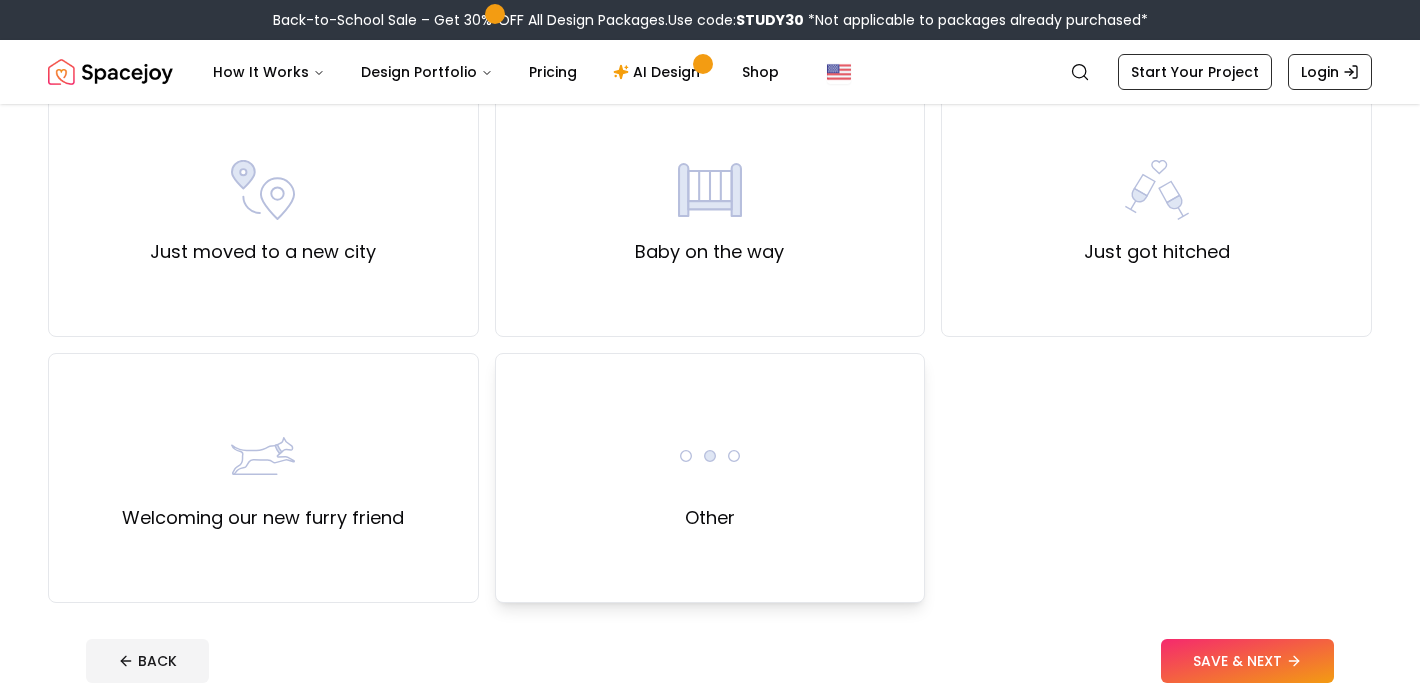 click on "Other" at bounding box center (710, 478) 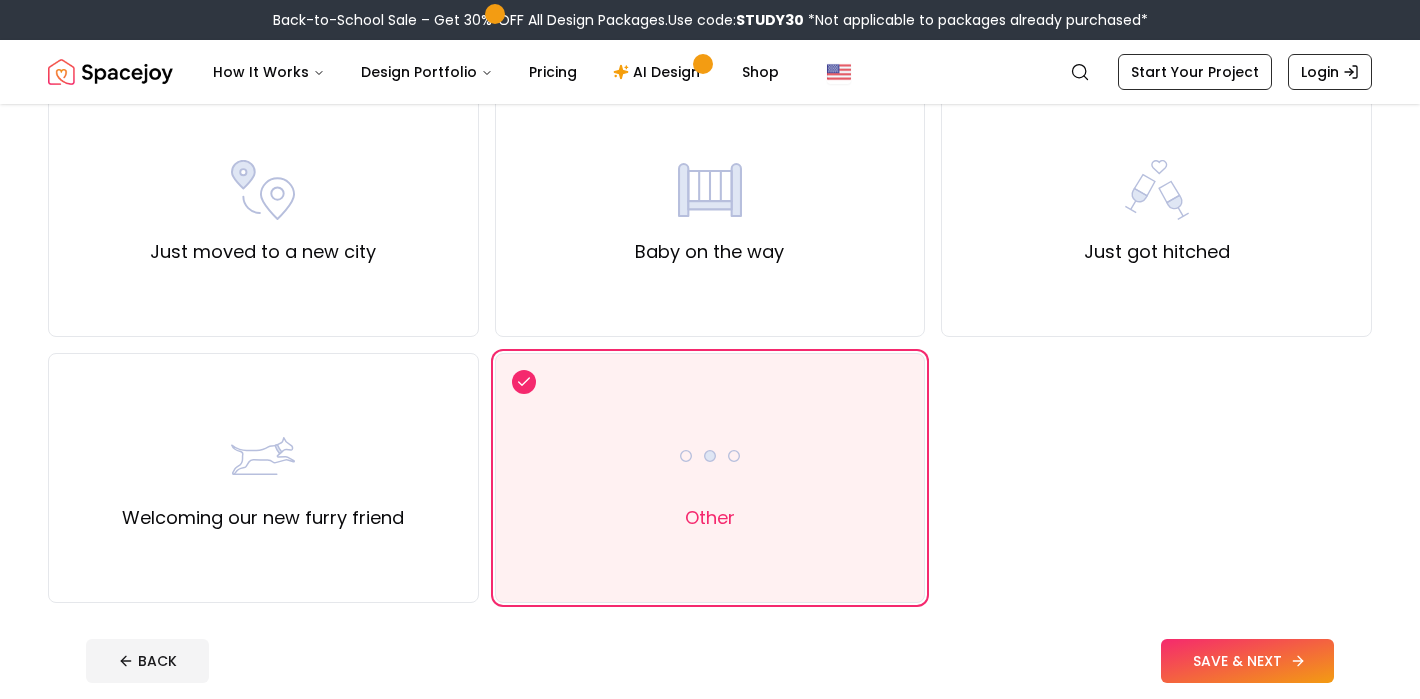 click on "SAVE & NEXT" at bounding box center (1247, 661) 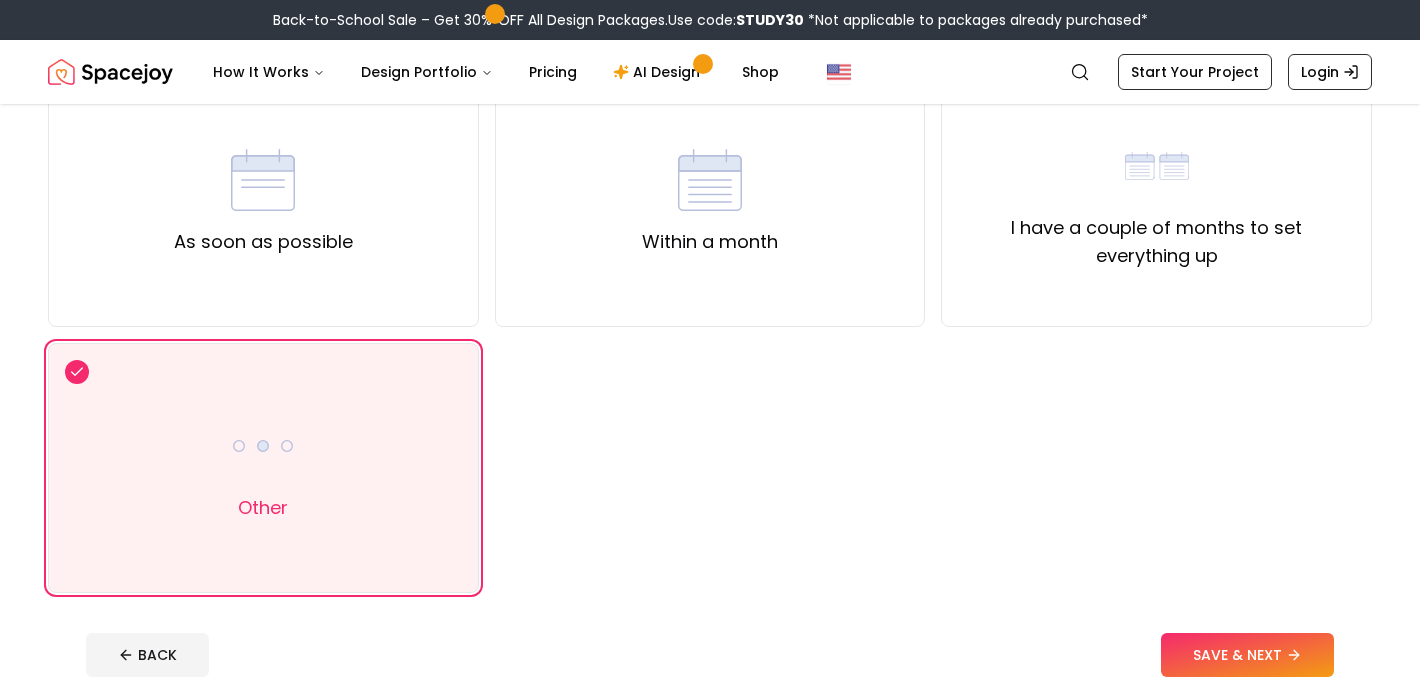 scroll, scrollTop: 233, scrollLeft: 0, axis: vertical 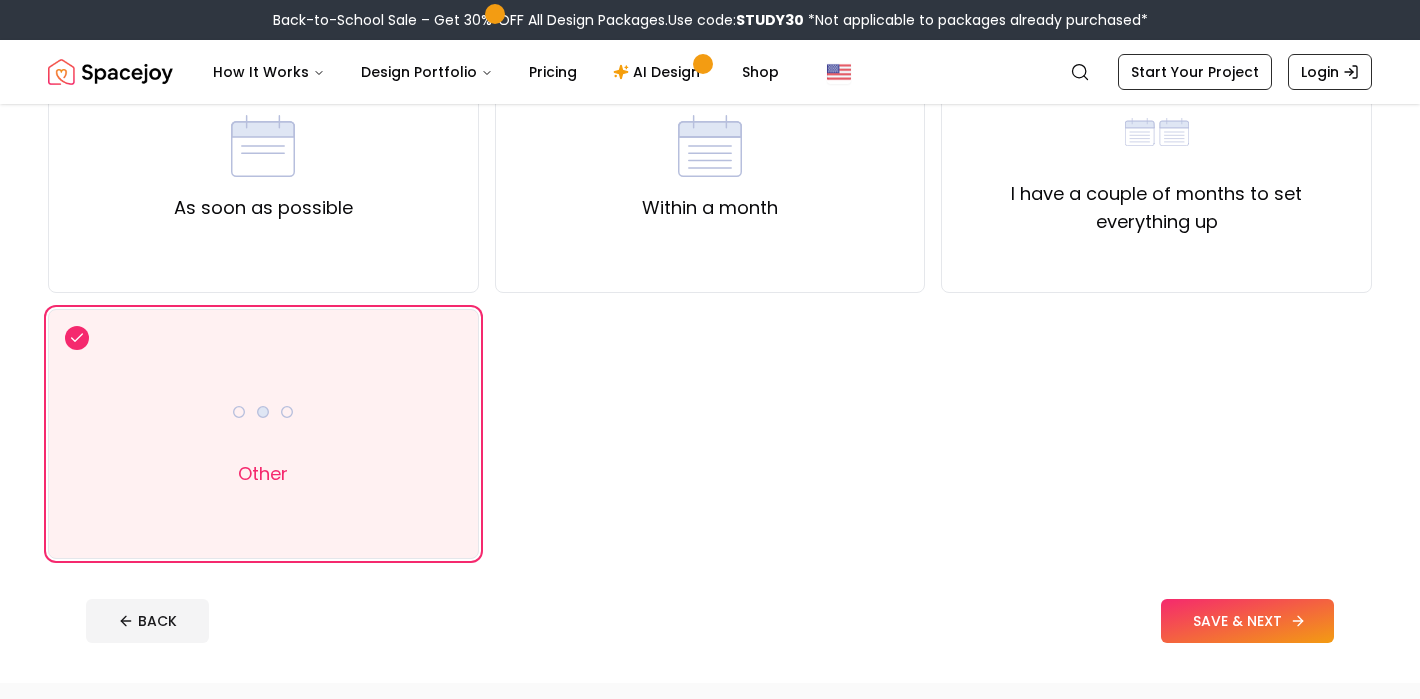 click on "SAVE & NEXT" at bounding box center [1247, 621] 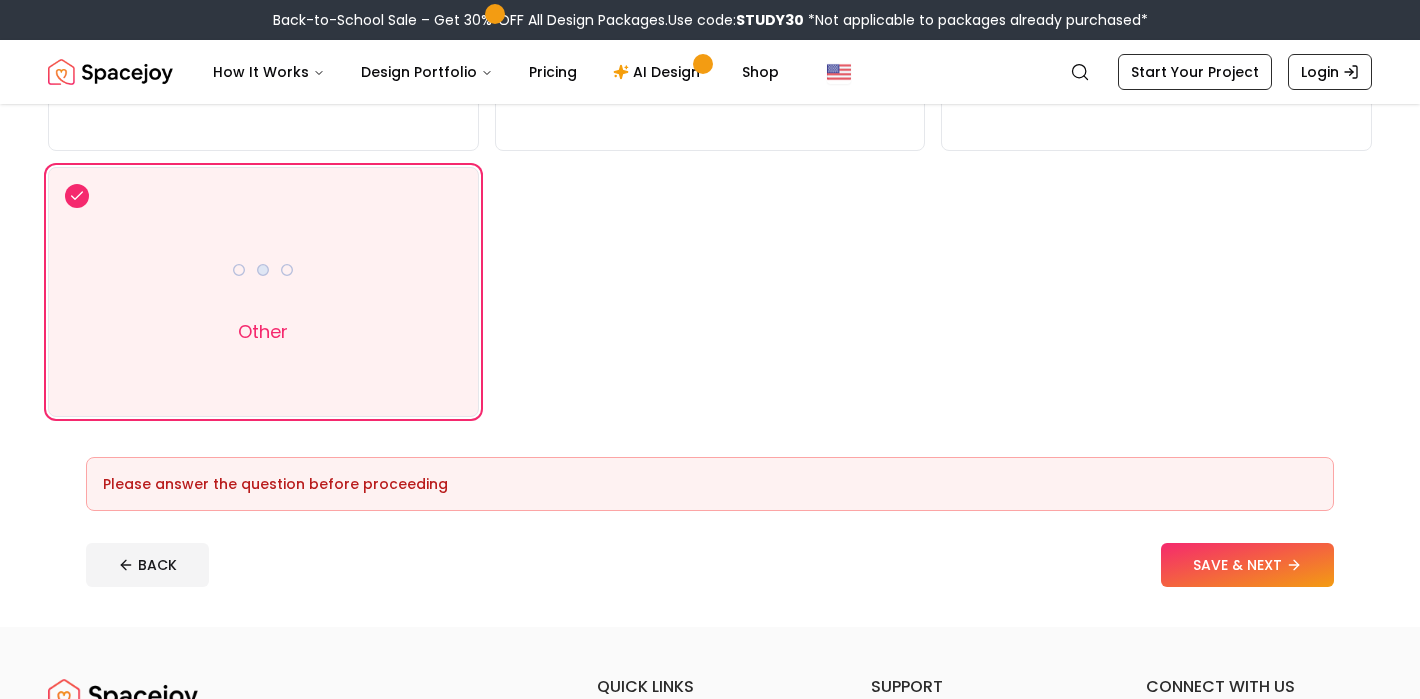 scroll, scrollTop: 381, scrollLeft: 0, axis: vertical 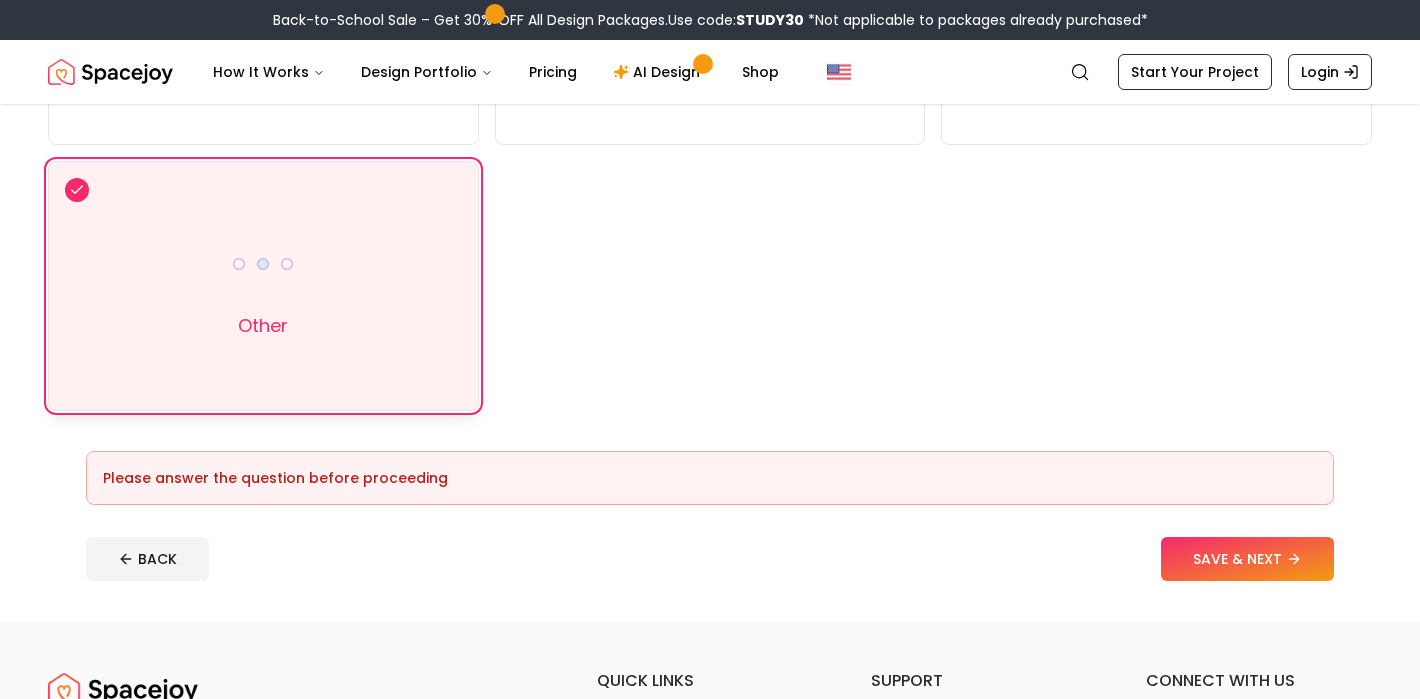 click on "Other" at bounding box center (263, 286) 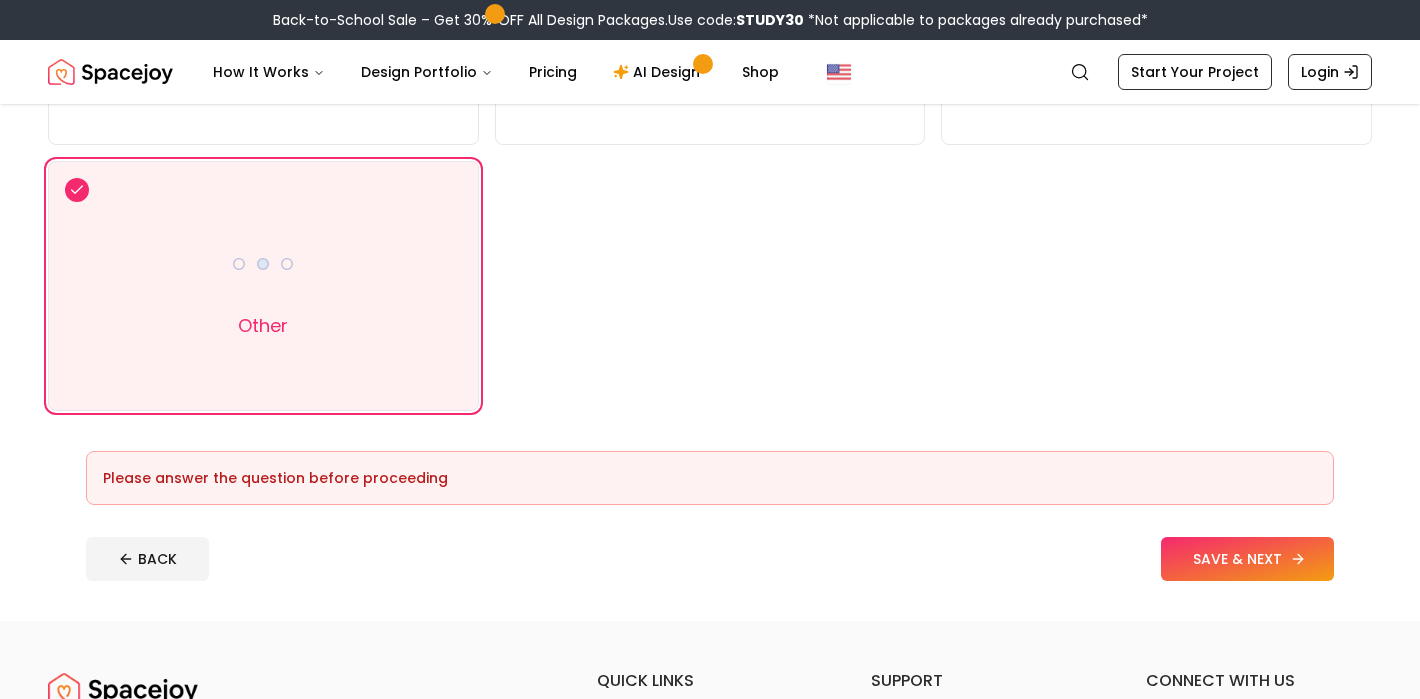 click on "SAVE & NEXT" at bounding box center (1247, 559) 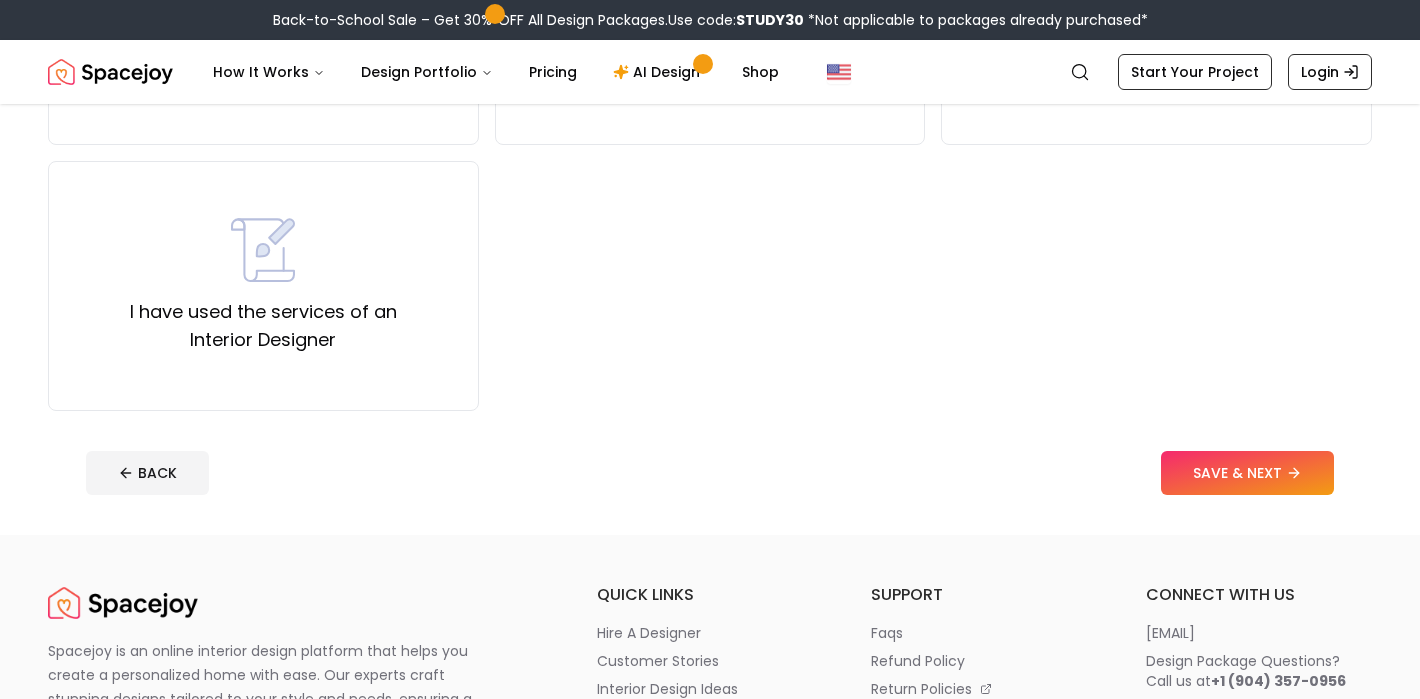 scroll, scrollTop: 0, scrollLeft: 0, axis: both 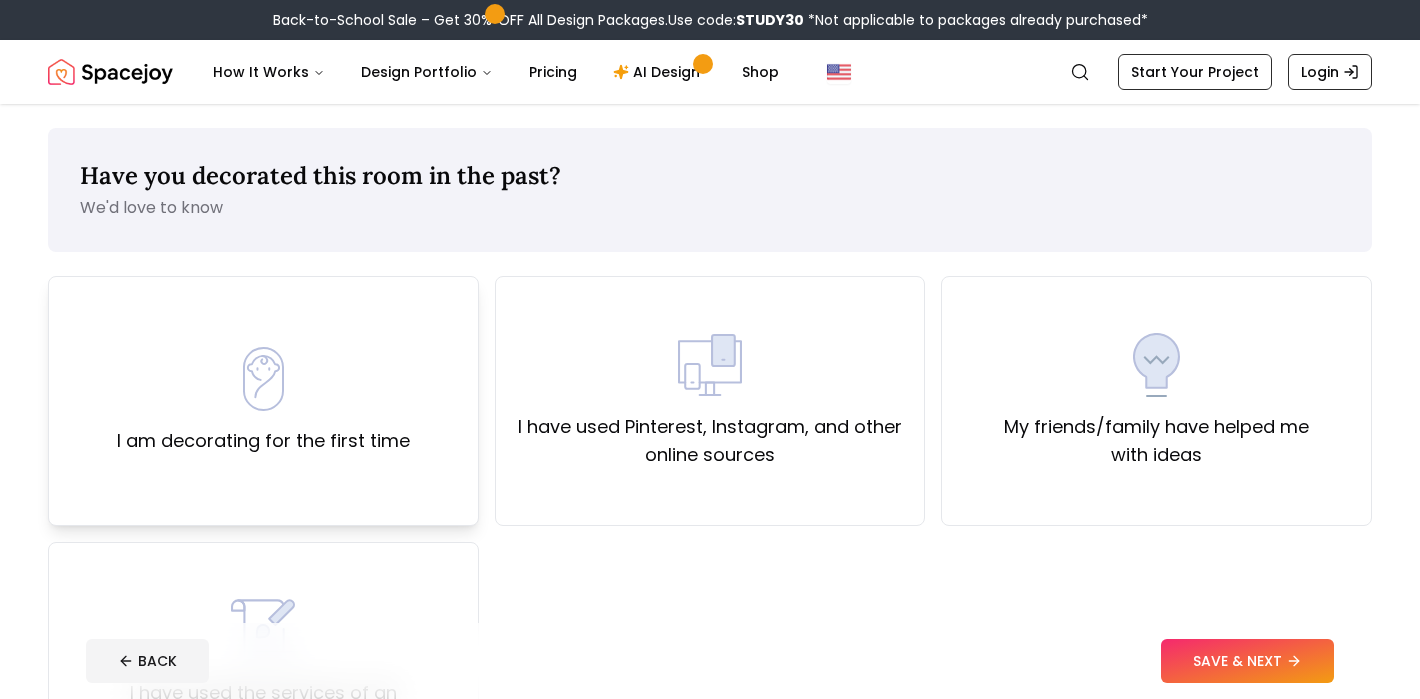 click on "I am decorating for the first time" at bounding box center [263, 401] 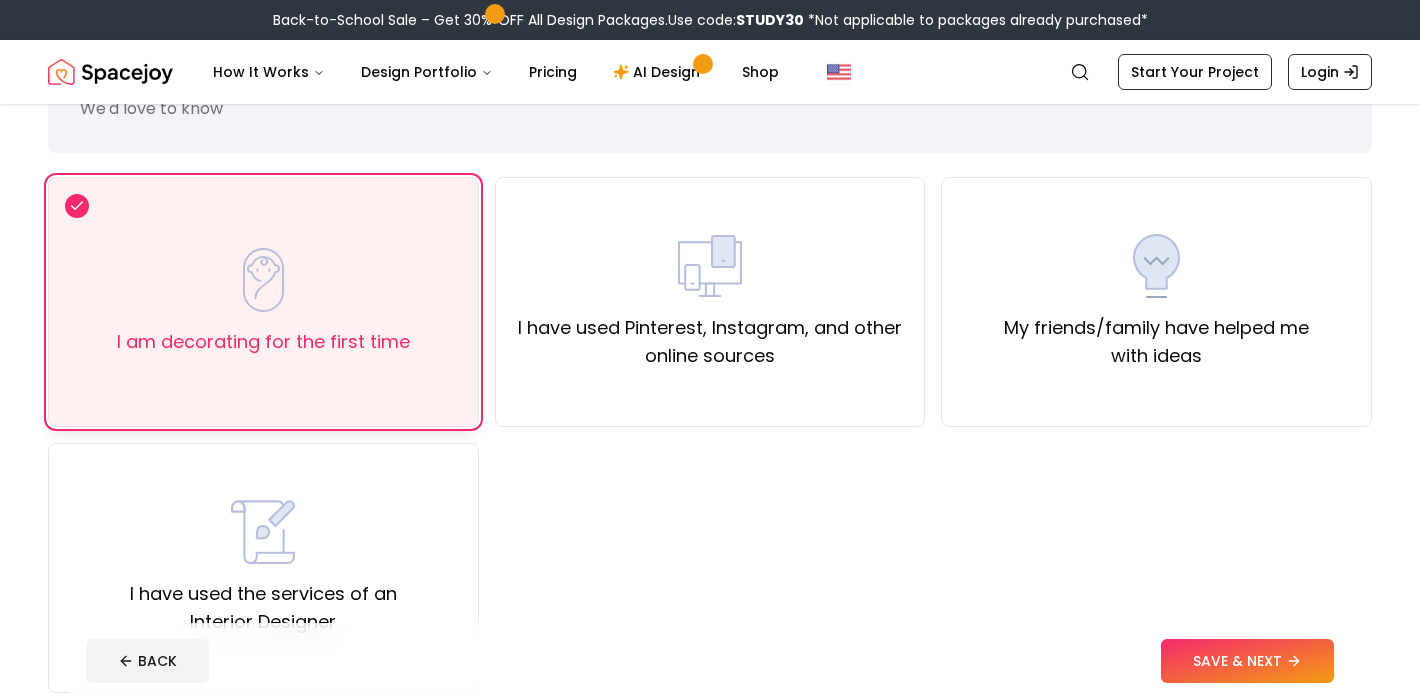 scroll, scrollTop: 101, scrollLeft: 0, axis: vertical 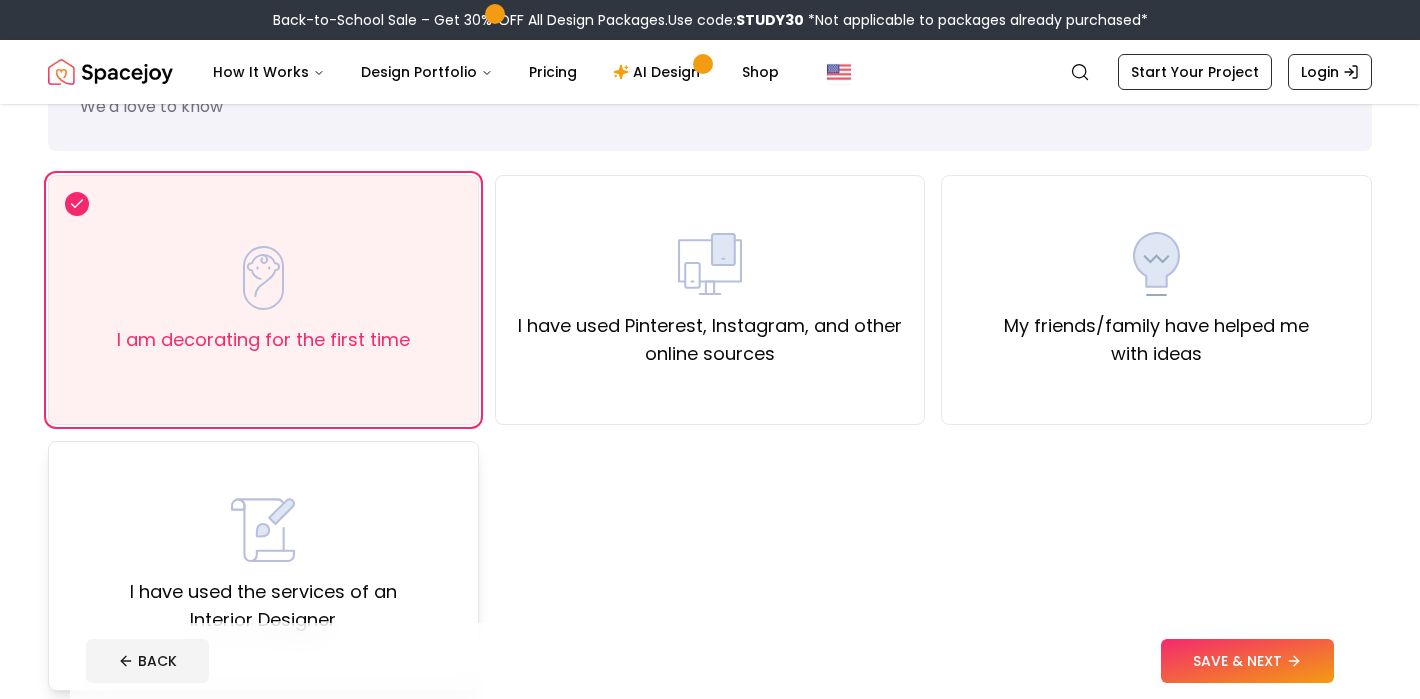 click on "I have used the services of an Interior Designer" at bounding box center (263, 566) 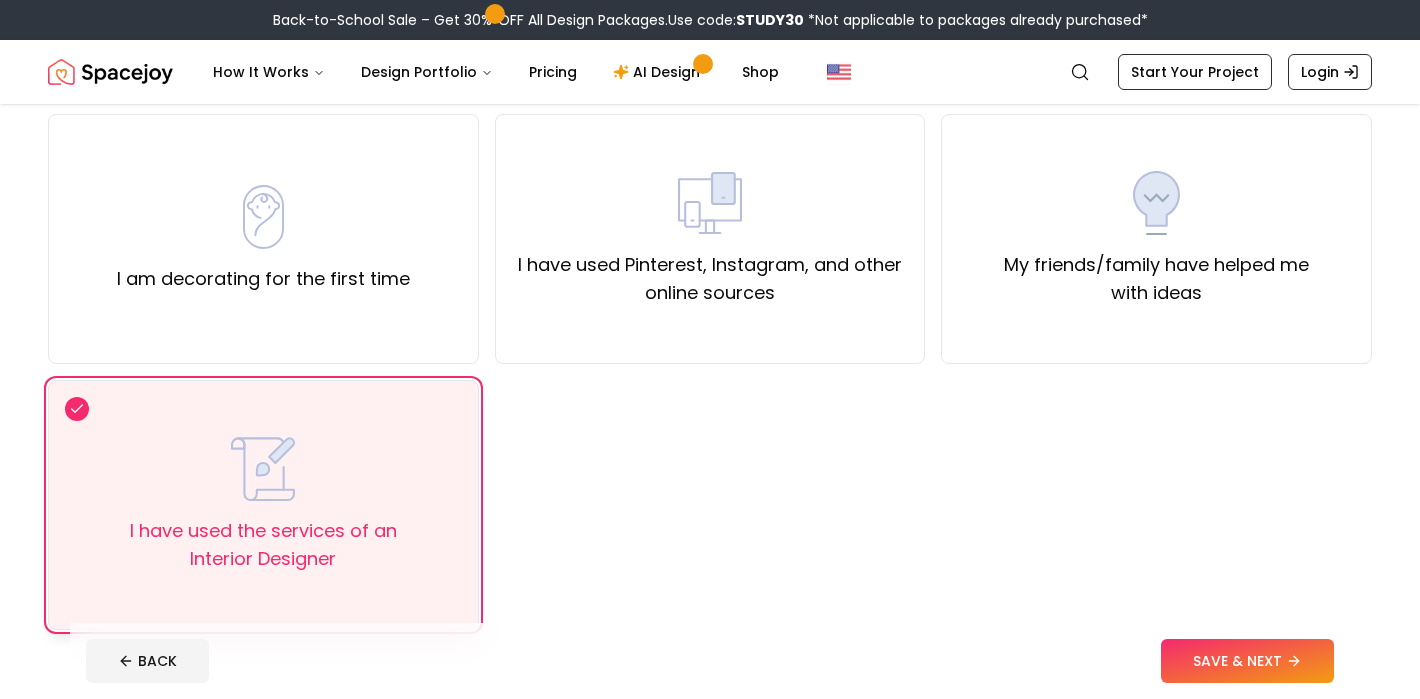 scroll, scrollTop: 178, scrollLeft: 0, axis: vertical 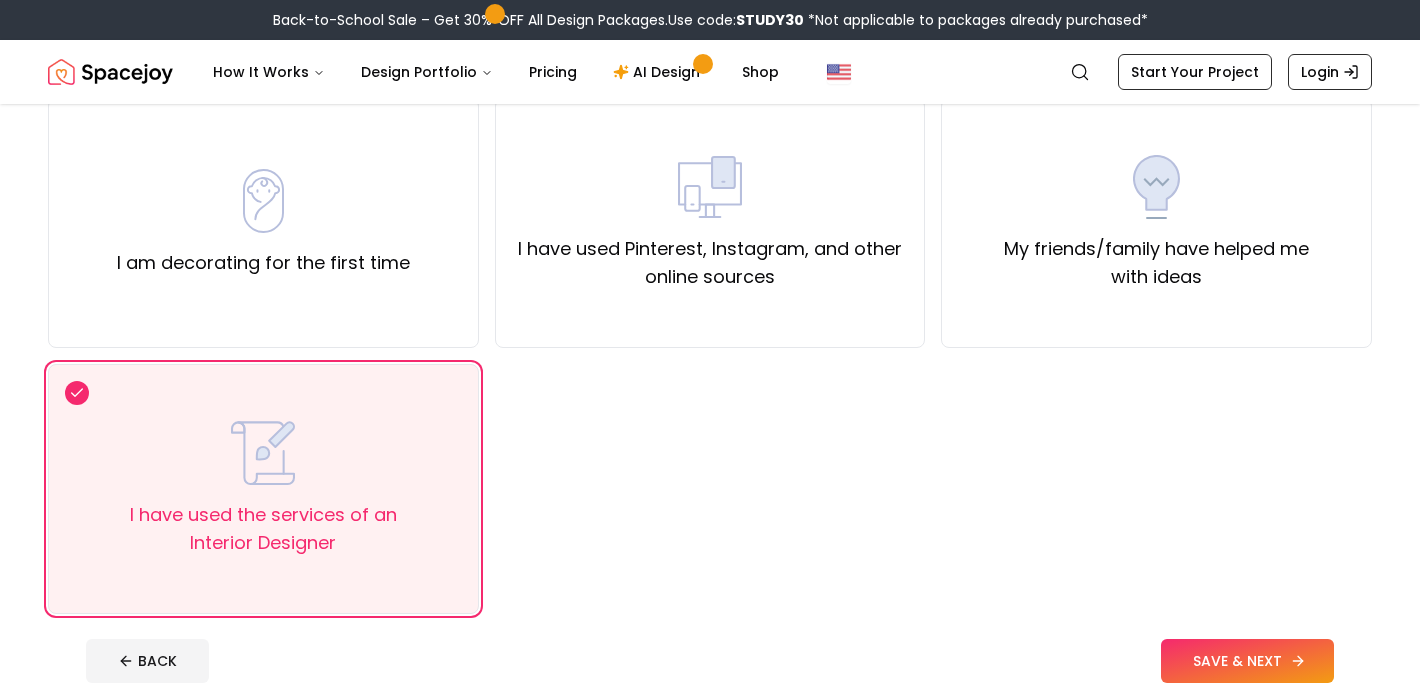 click on "SAVE & NEXT" at bounding box center (1247, 661) 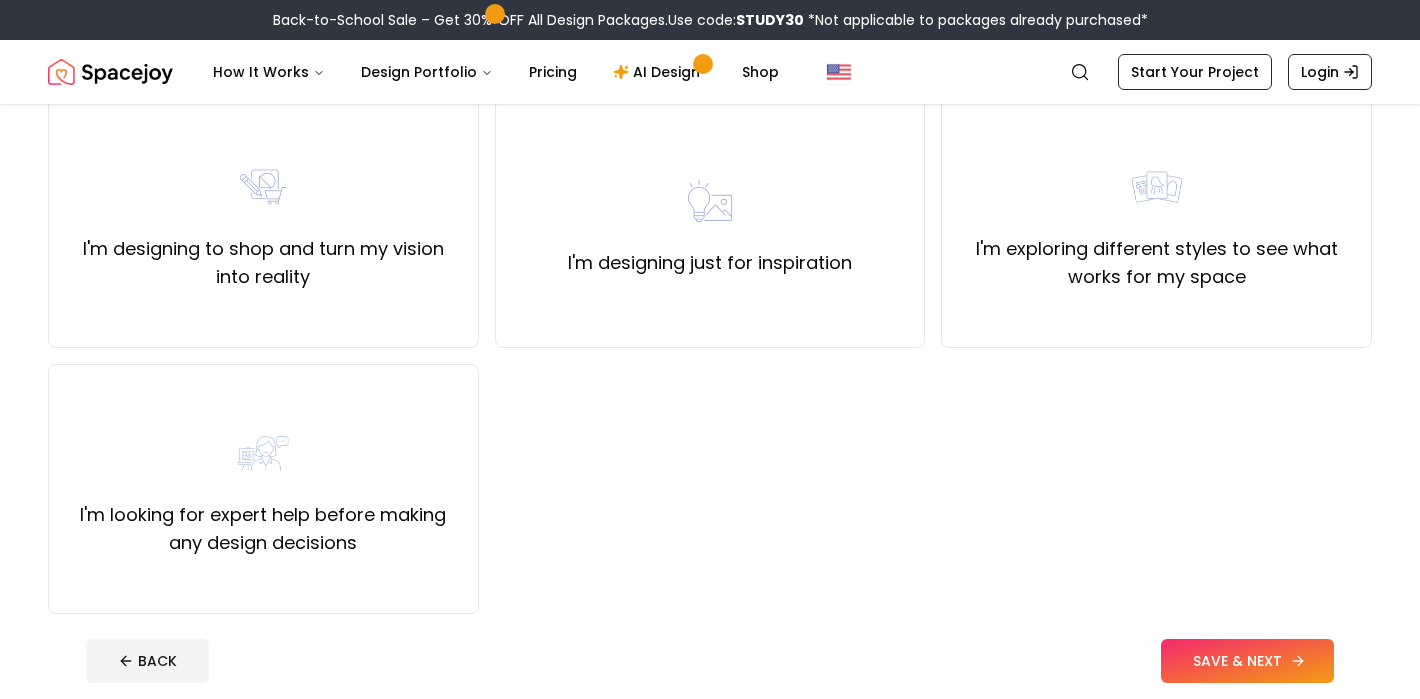 scroll, scrollTop: 0, scrollLeft: 0, axis: both 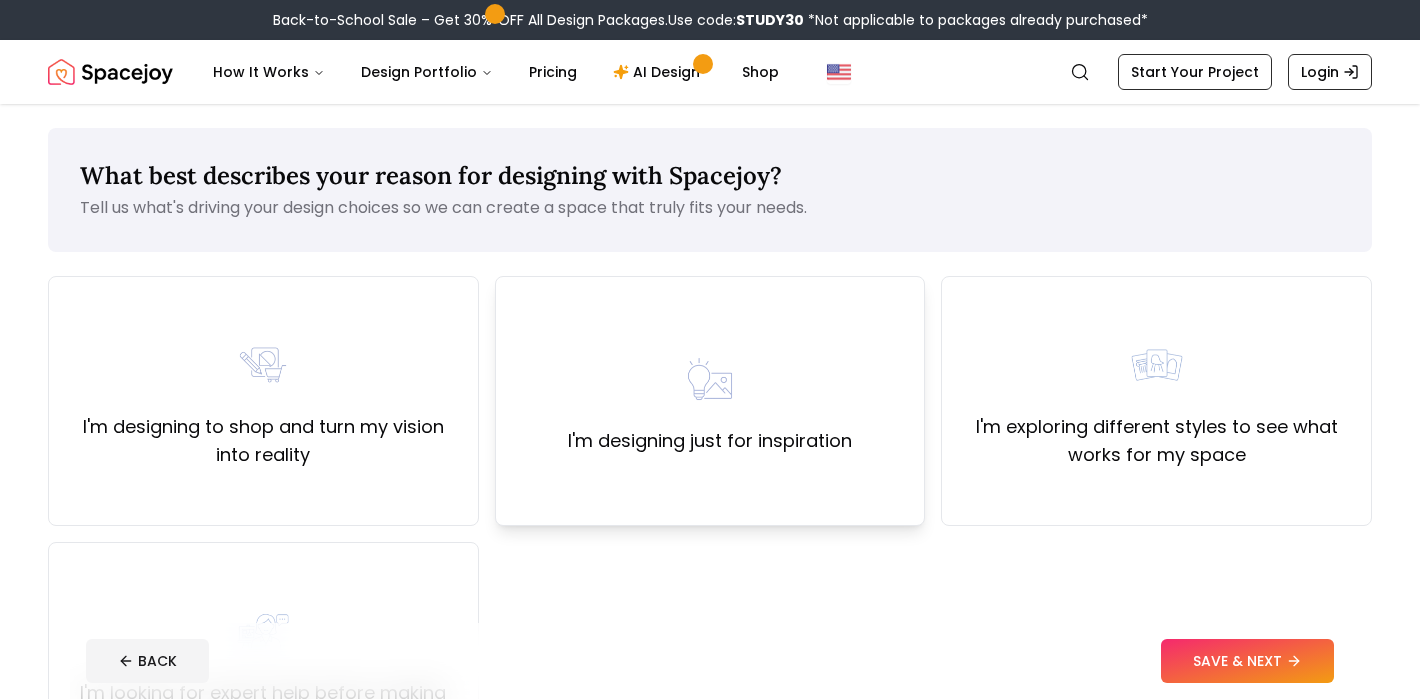 click on "I'm designing just for inspiration" at bounding box center [710, 401] 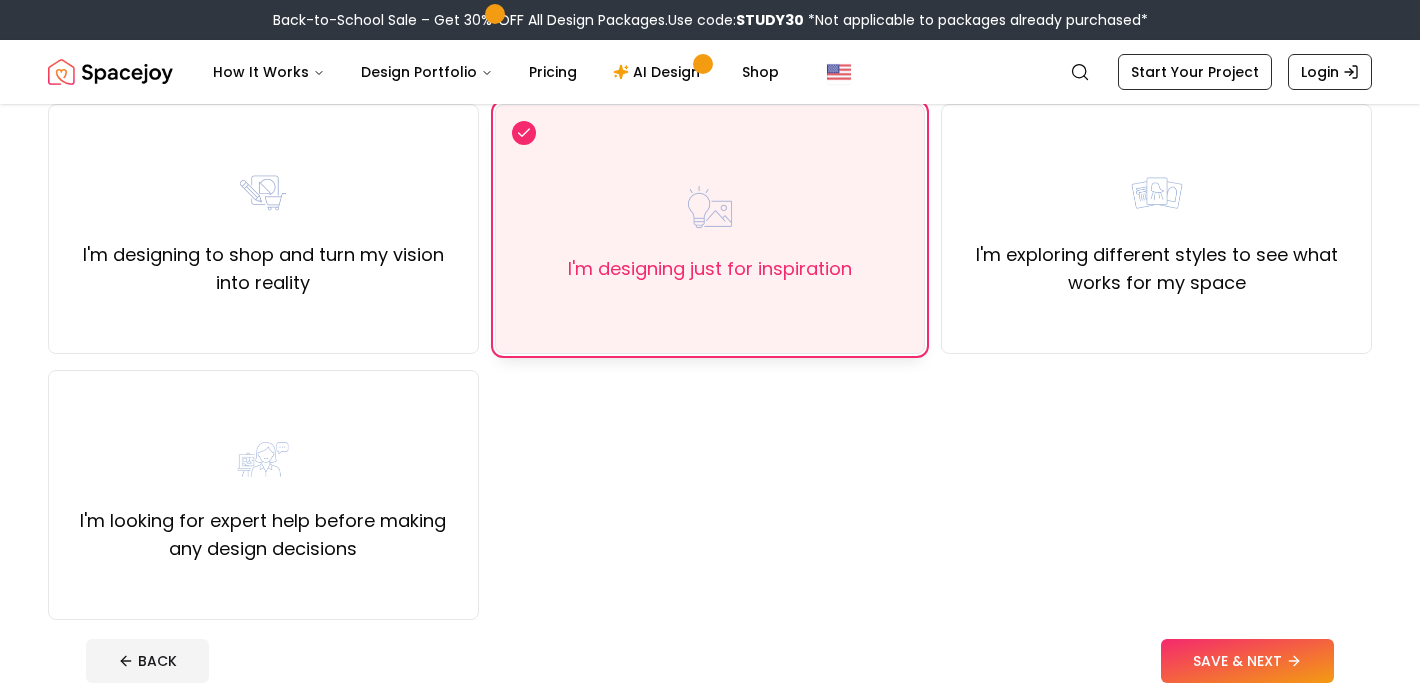 scroll, scrollTop: 175, scrollLeft: 0, axis: vertical 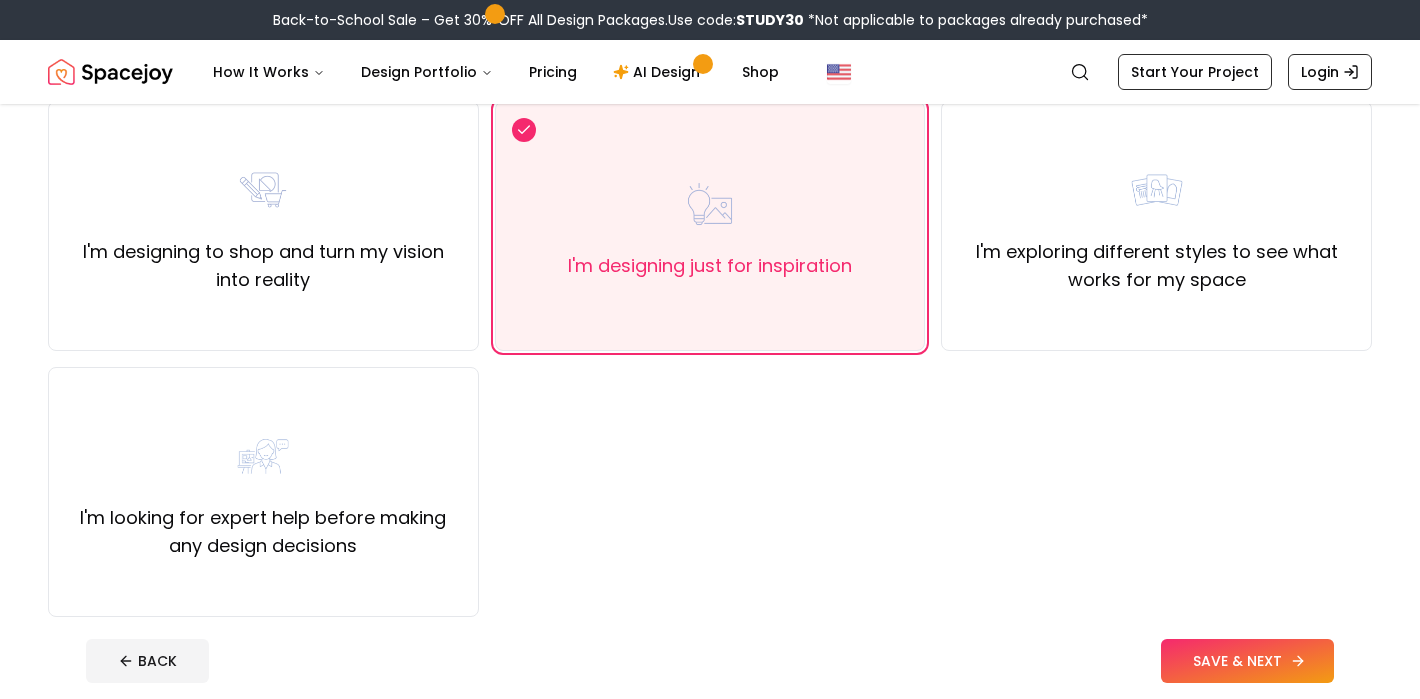 click on "SAVE & NEXT" at bounding box center [1247, 661] 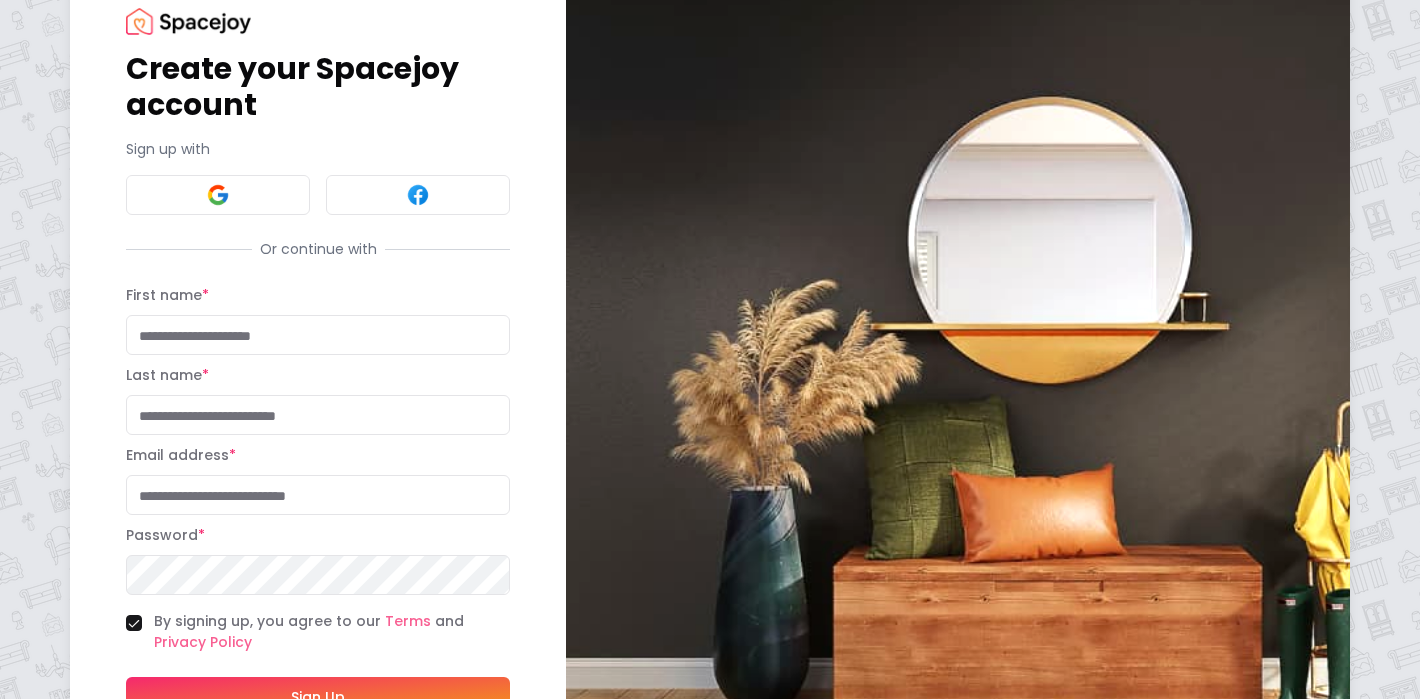 scroll, scrollTop: 0, scrollLeft: 0, axis: both 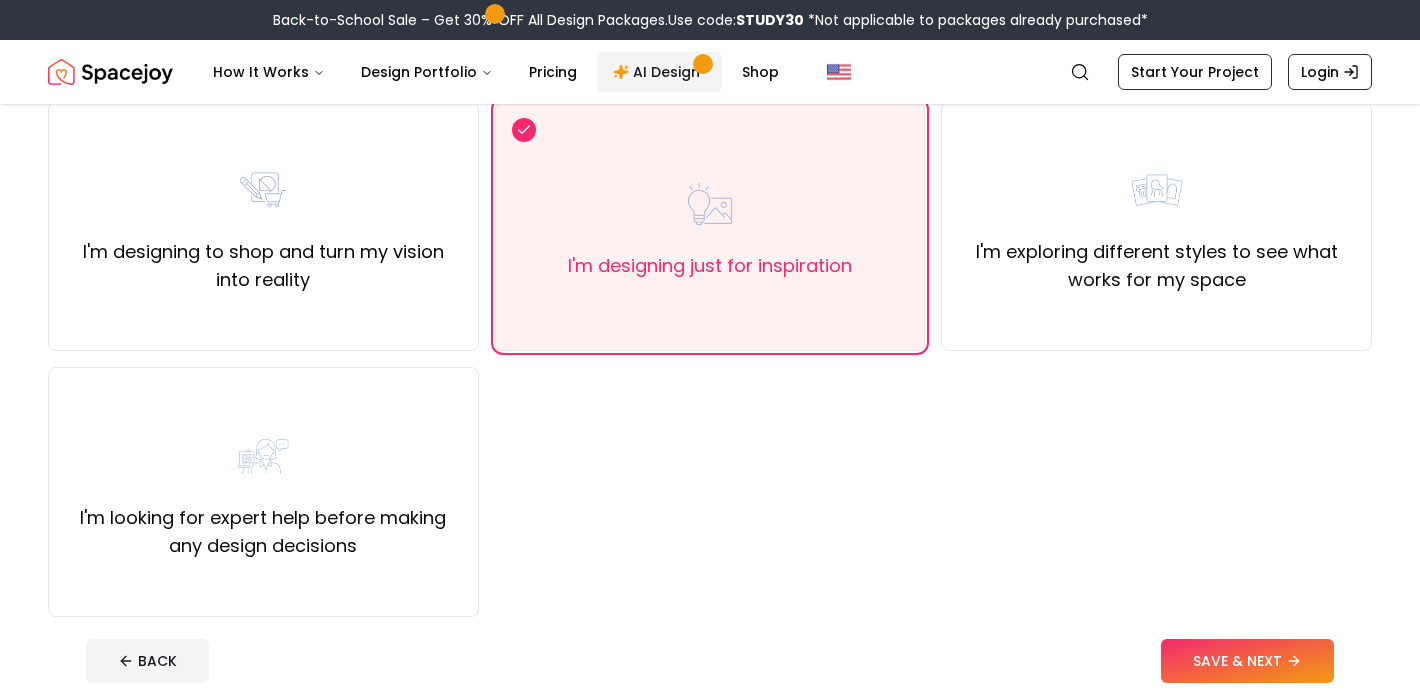 click on "AI Design" at bounding box center [659, 72] 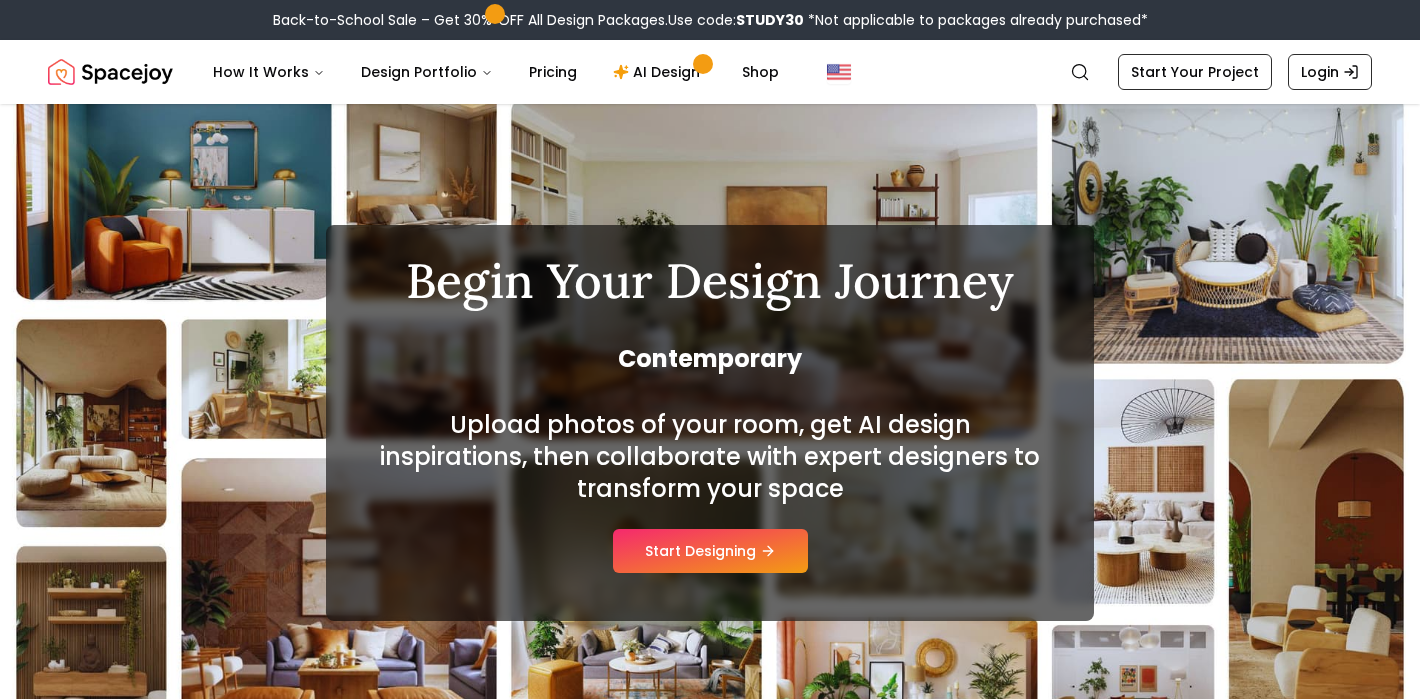 scroll, scrollTop: 80, scrollLeft: 0, axis: vertical 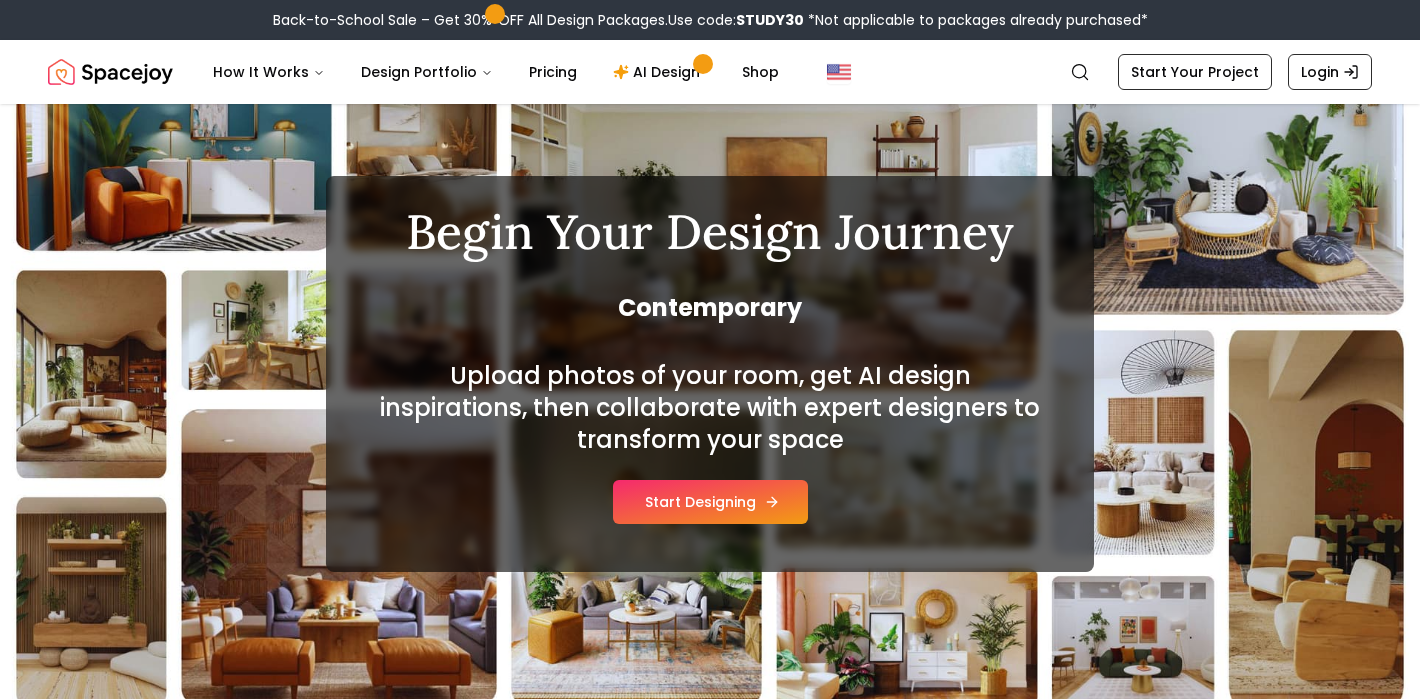 click on "Start Designing" at bounding box center [710, 502] 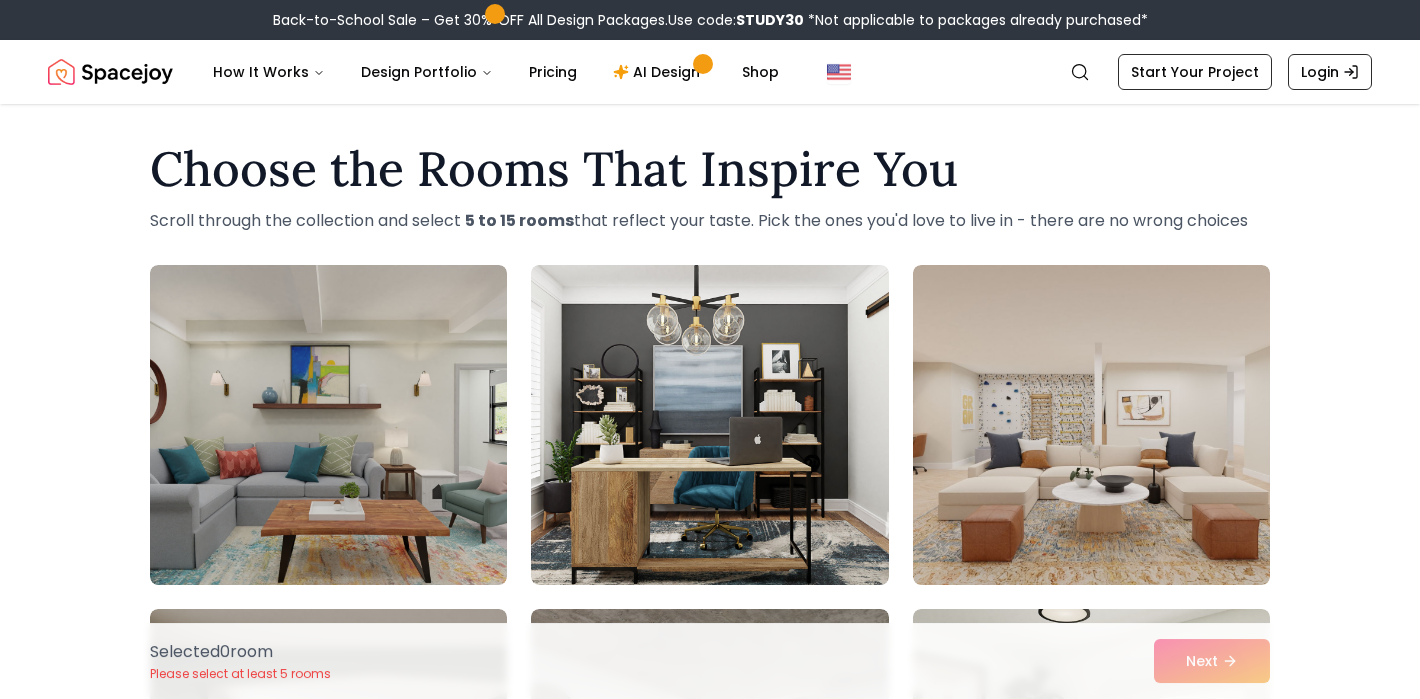 scroll, scrollTop: 0, scrollLeft: 0, axis: both 